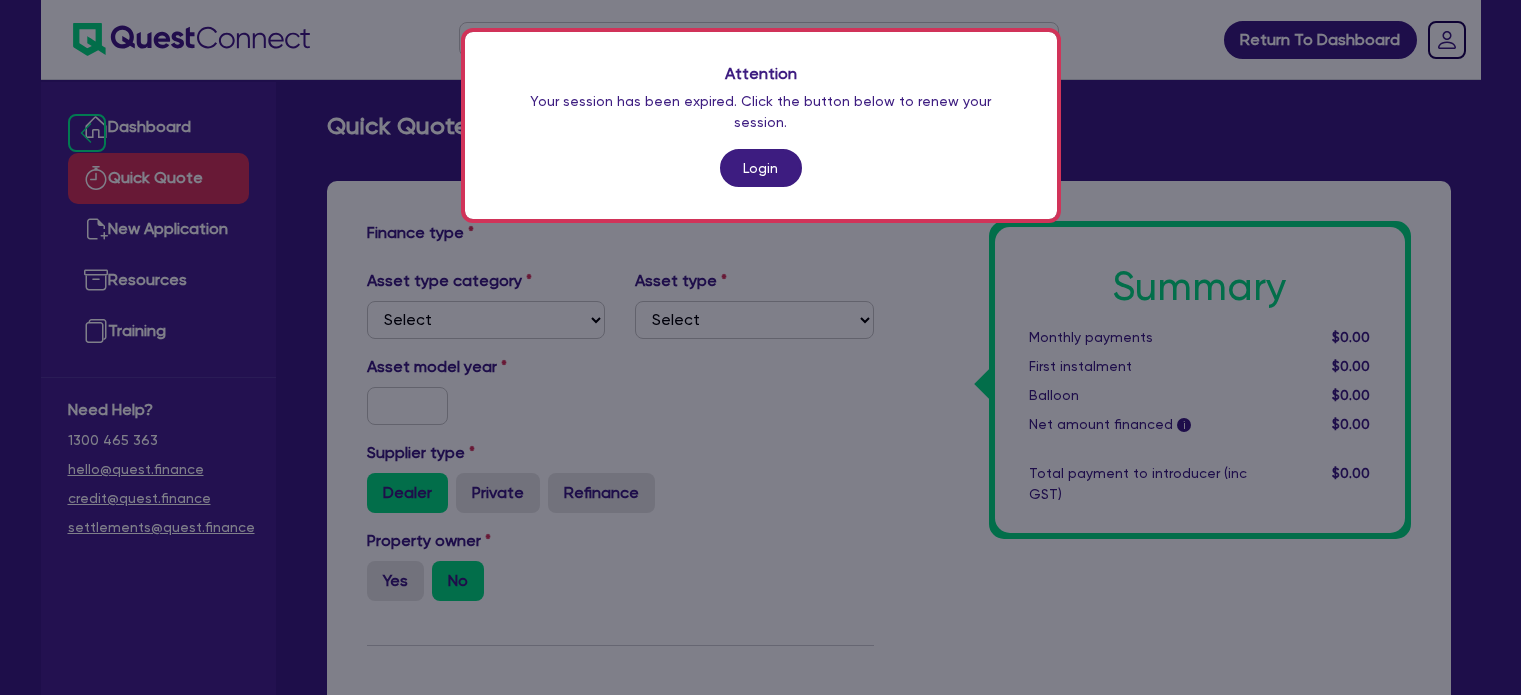 scroll, scrollTop: 0, scrollLeft: 0, axis: both 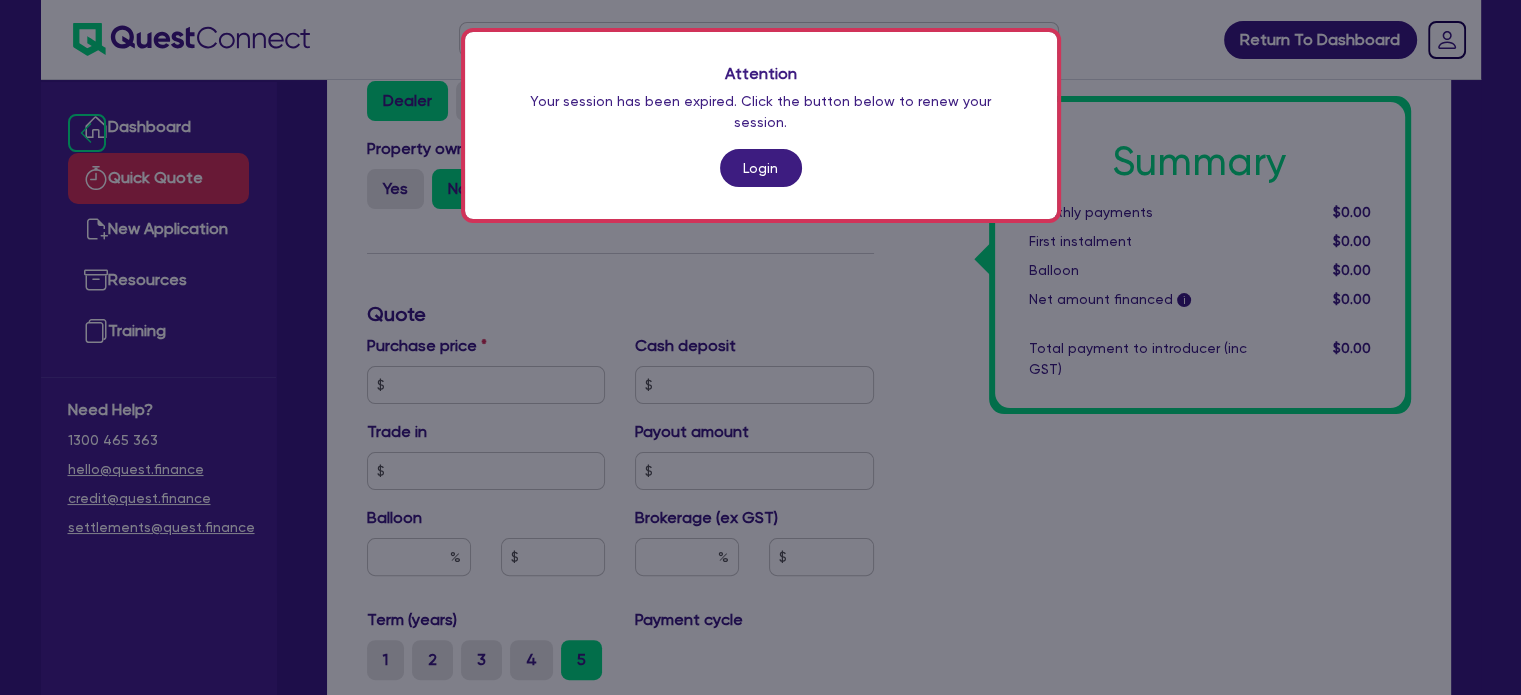 click on "Login" at bounding box center (761, 168) 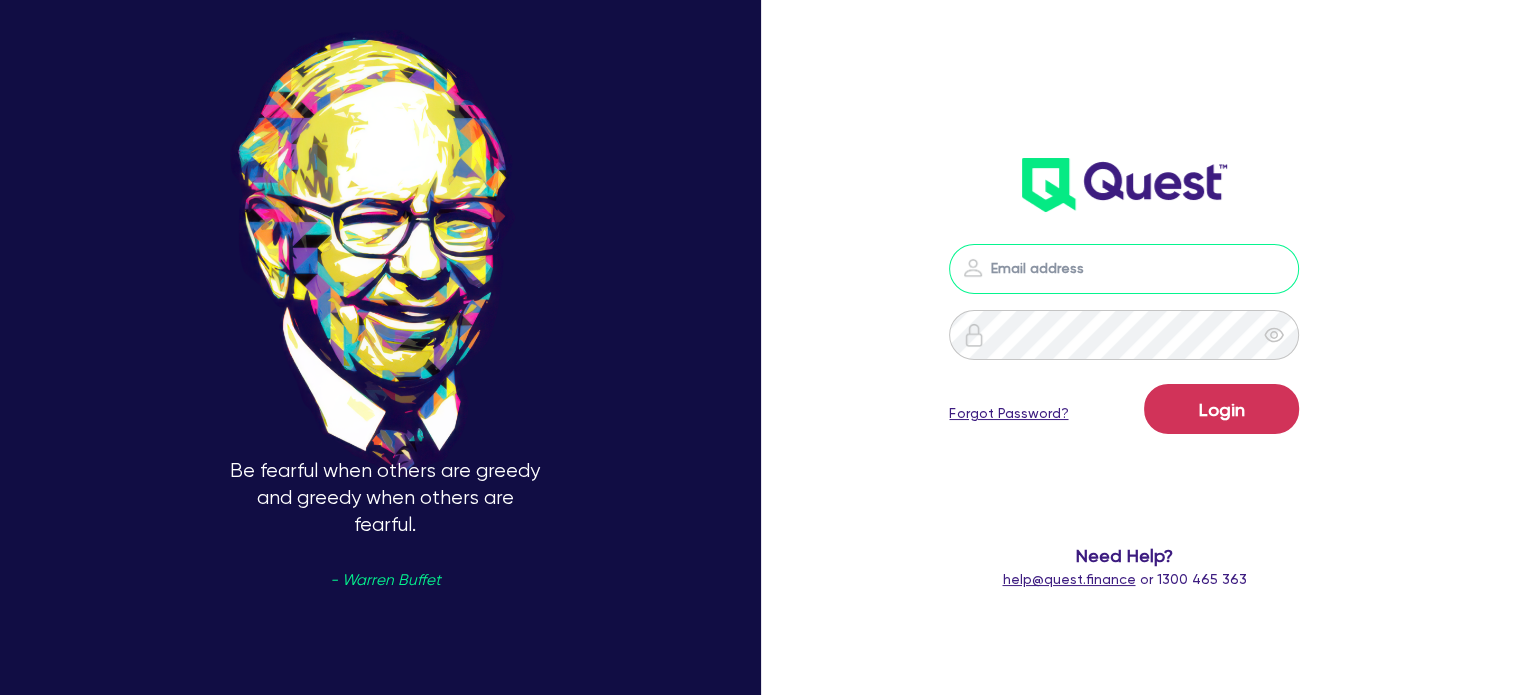 click at bounding box center (1124, 269) 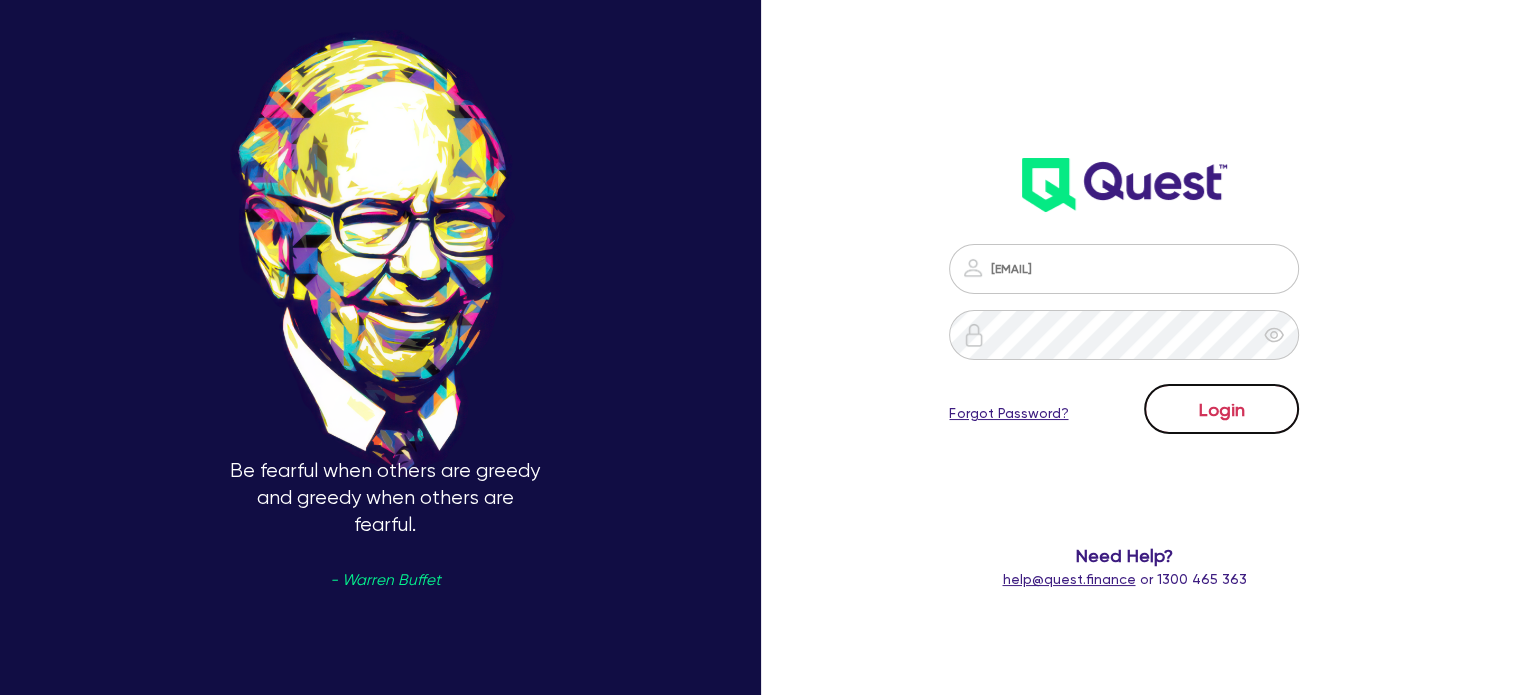 click on "Login" at bounding box center [1221, 409] 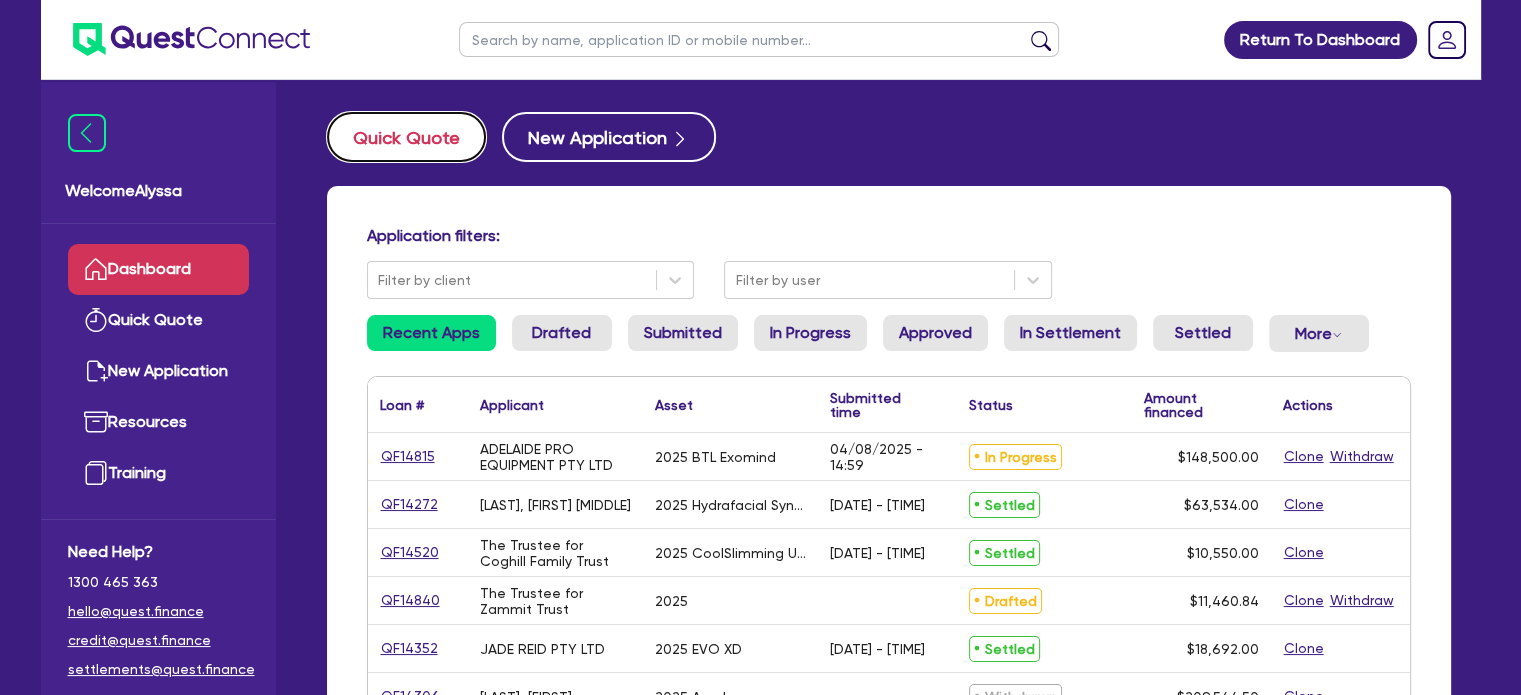click on "Quick Quote" at bounding box center [406, 137] 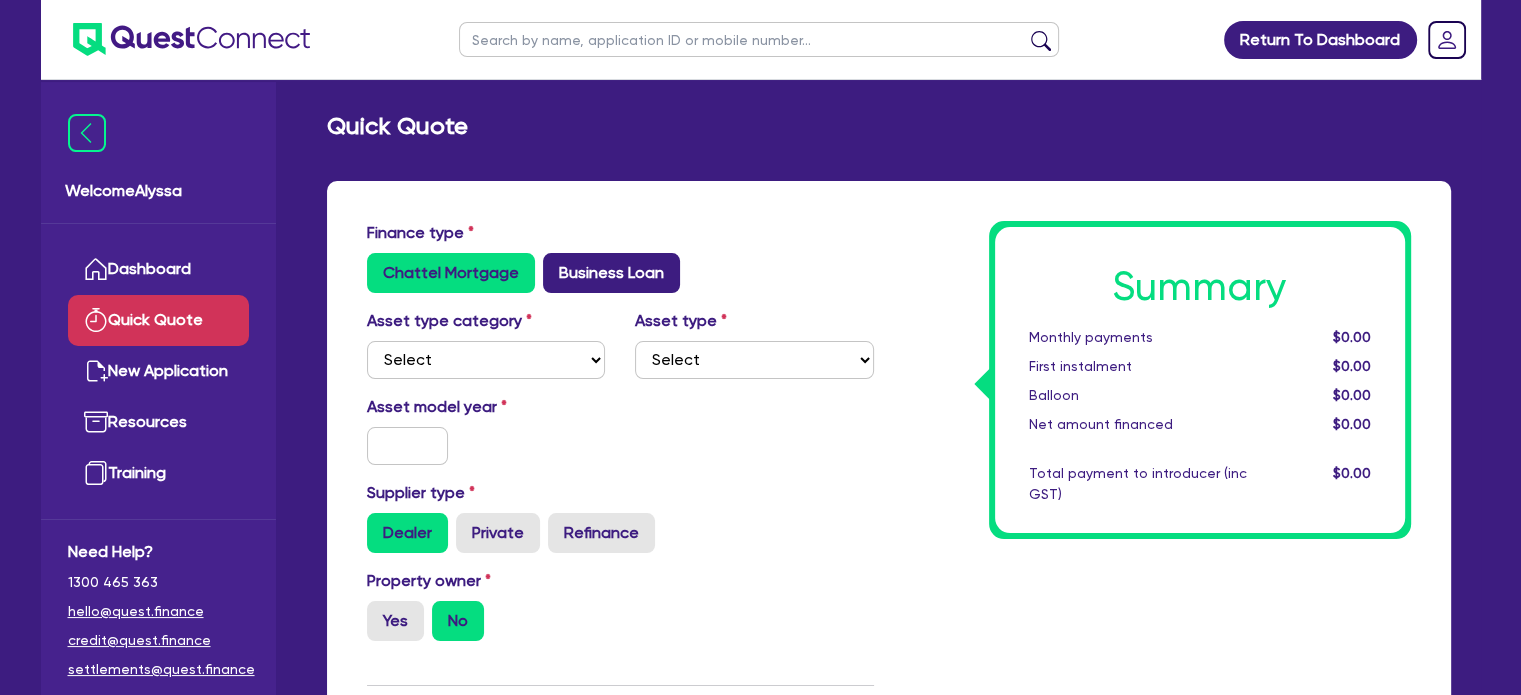 click on "Business Loan" at bounding box center [611, 273] 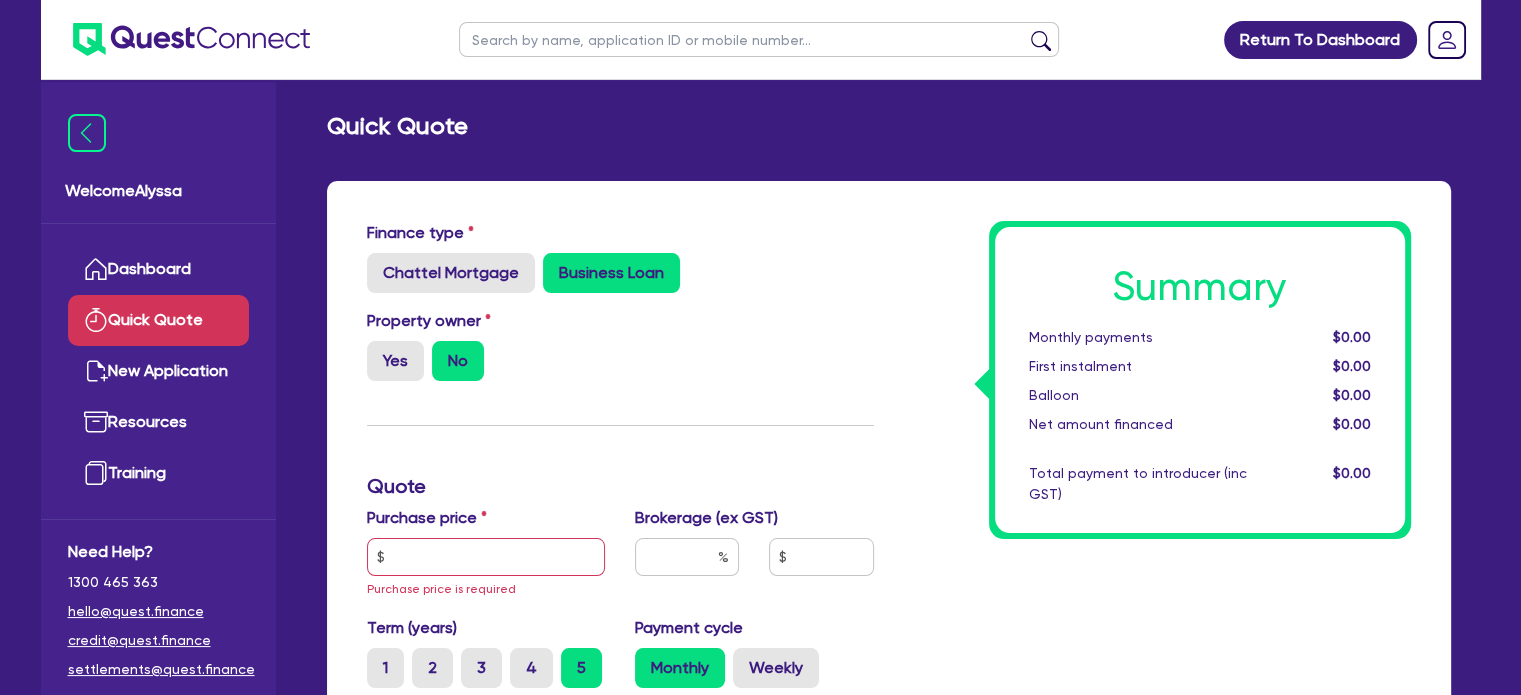scroll, scrollTop: 396, scrollLeft: 0, axis: vertical 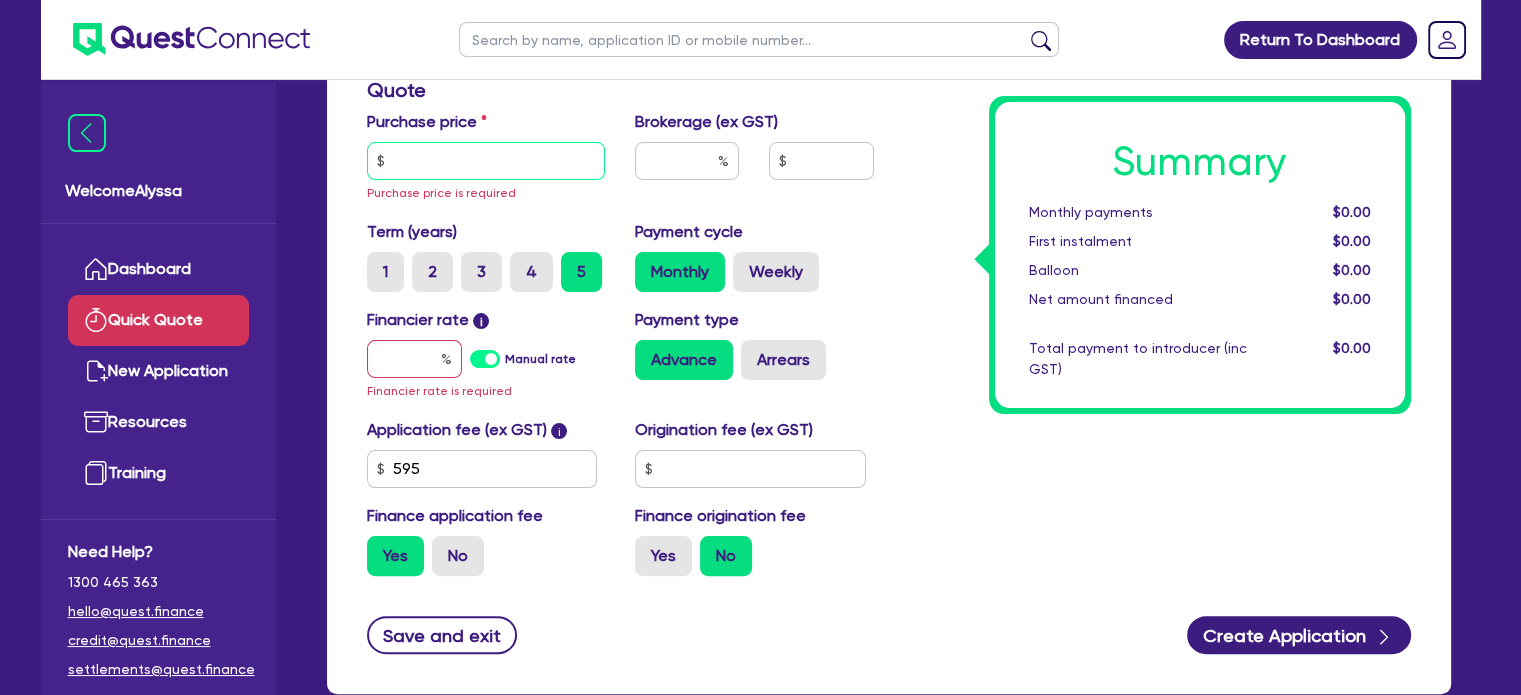 click at bounding box center [486, 161] 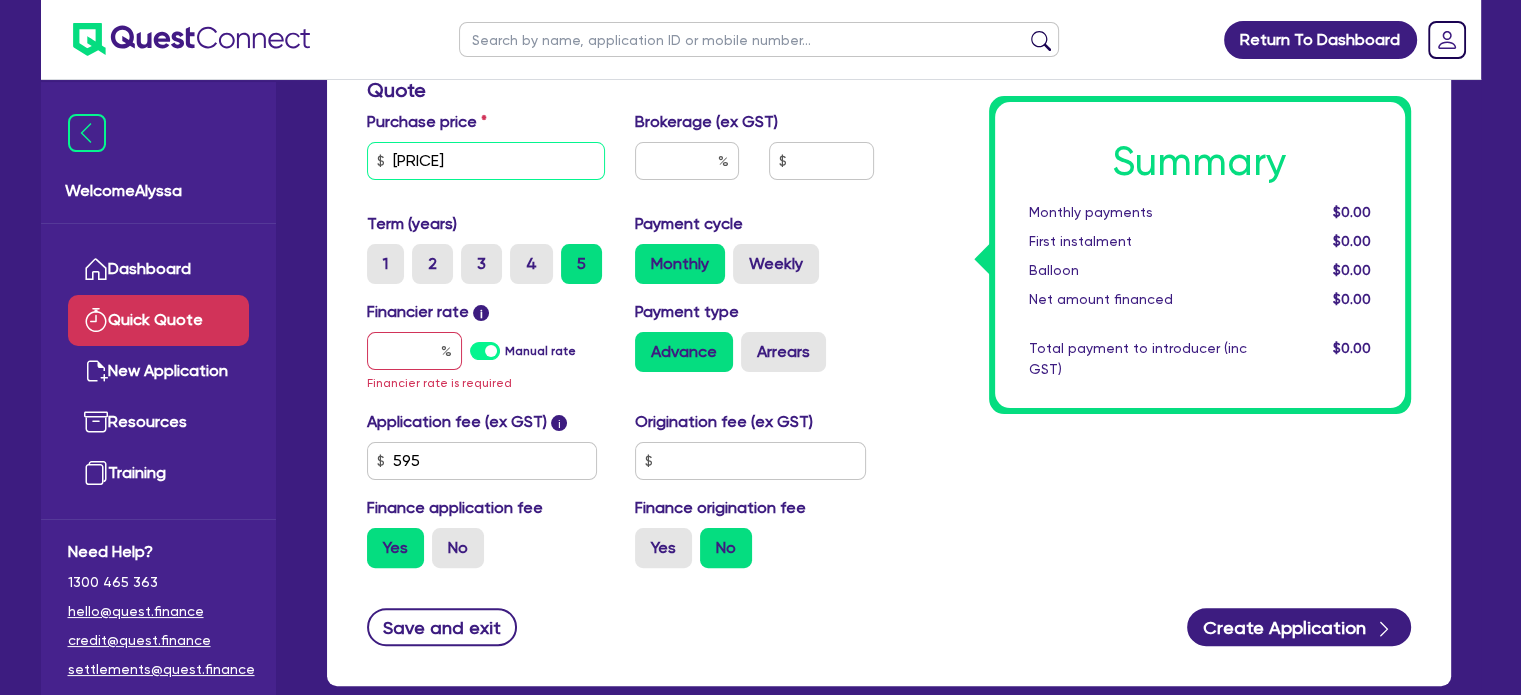 type on "[PRICE]" 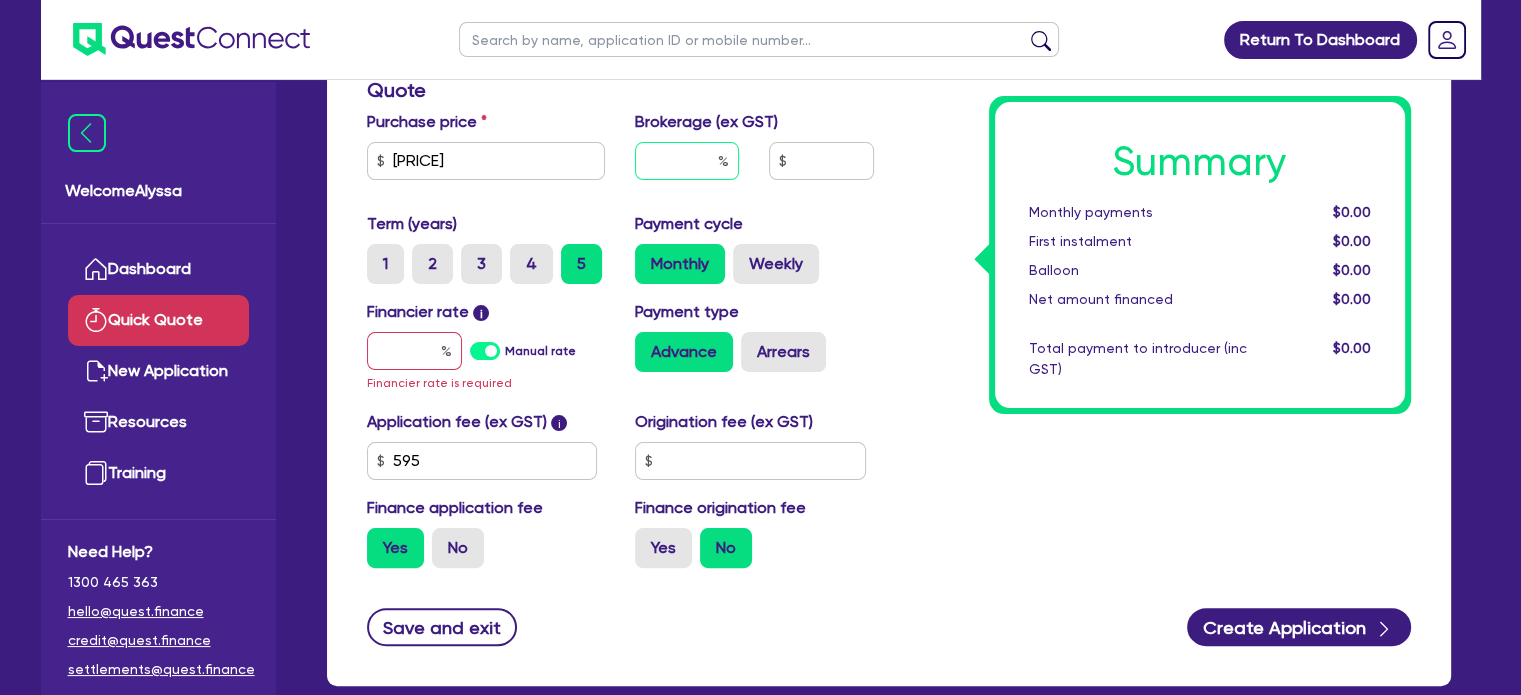 click at bounding box center [687, 161] 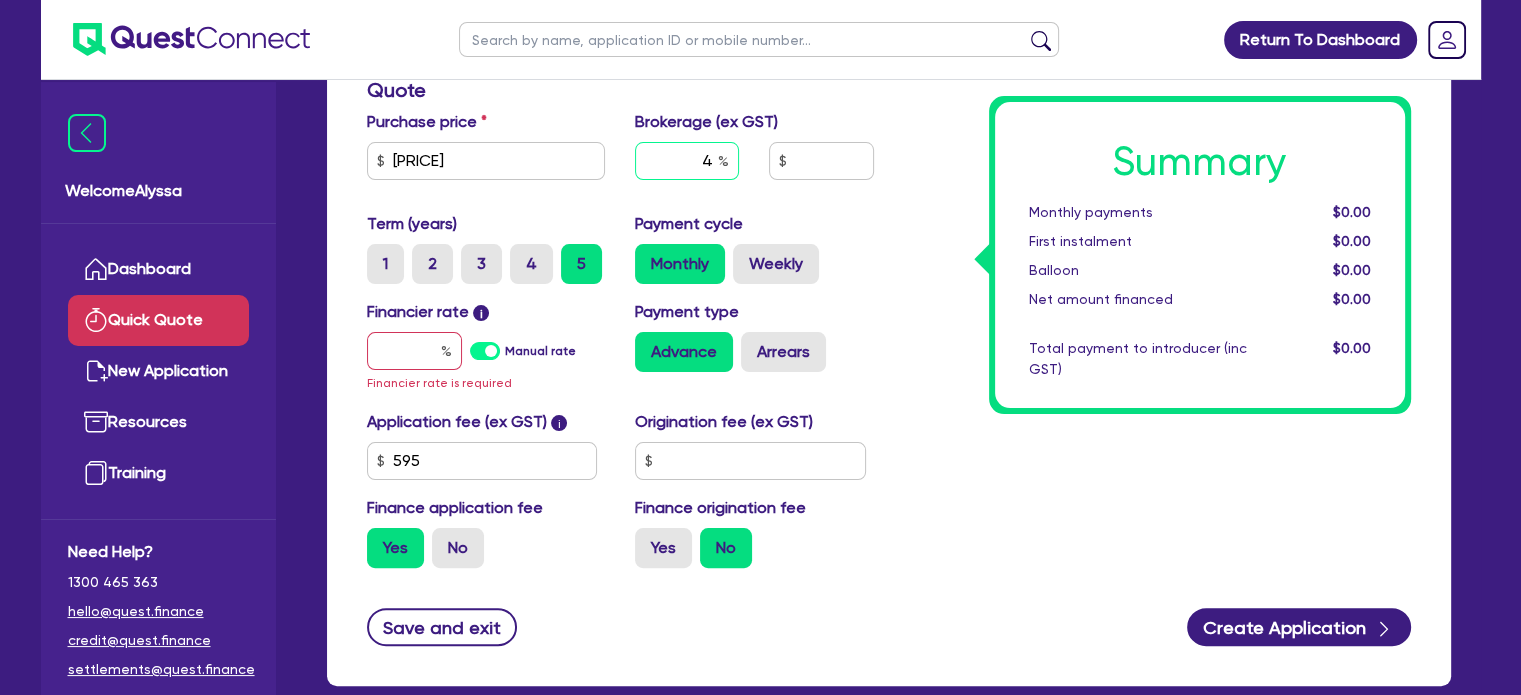 type on "4" 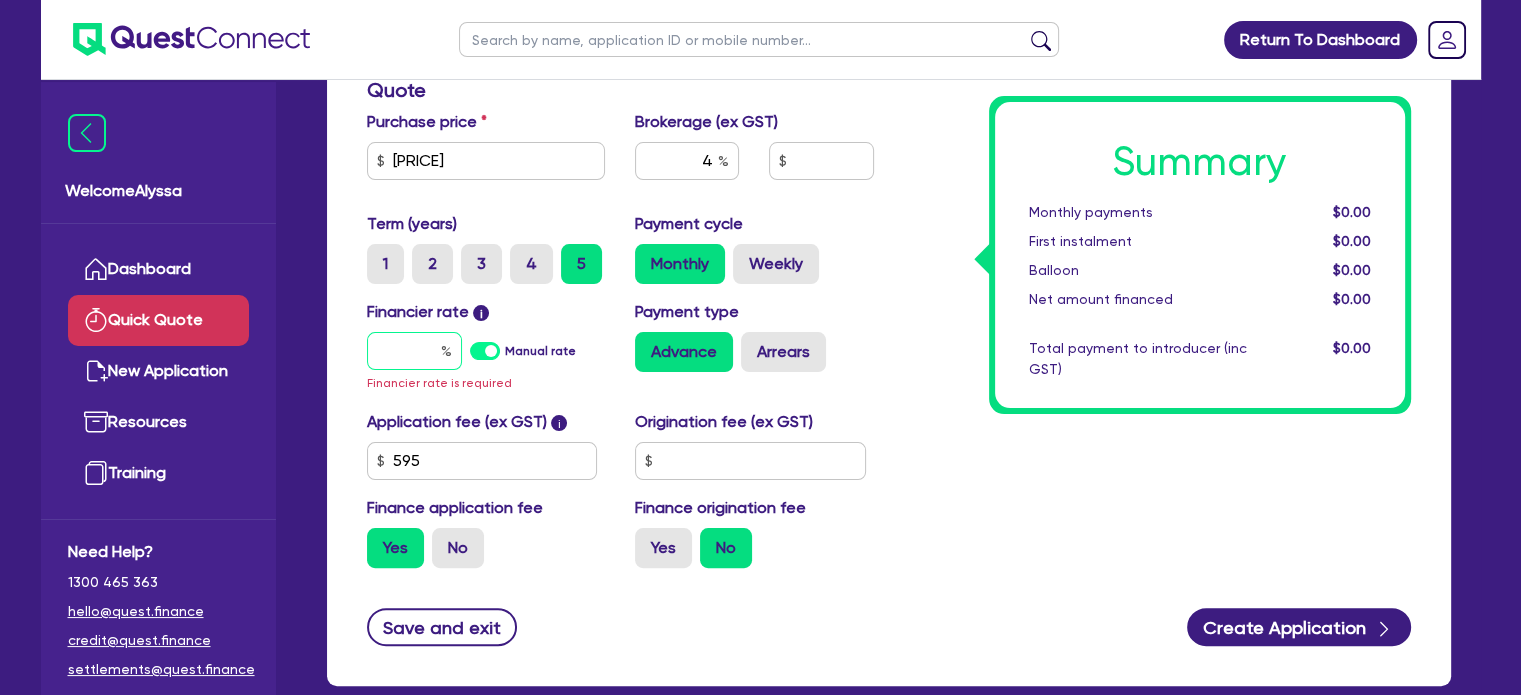 click at bounding box center [414, 351] 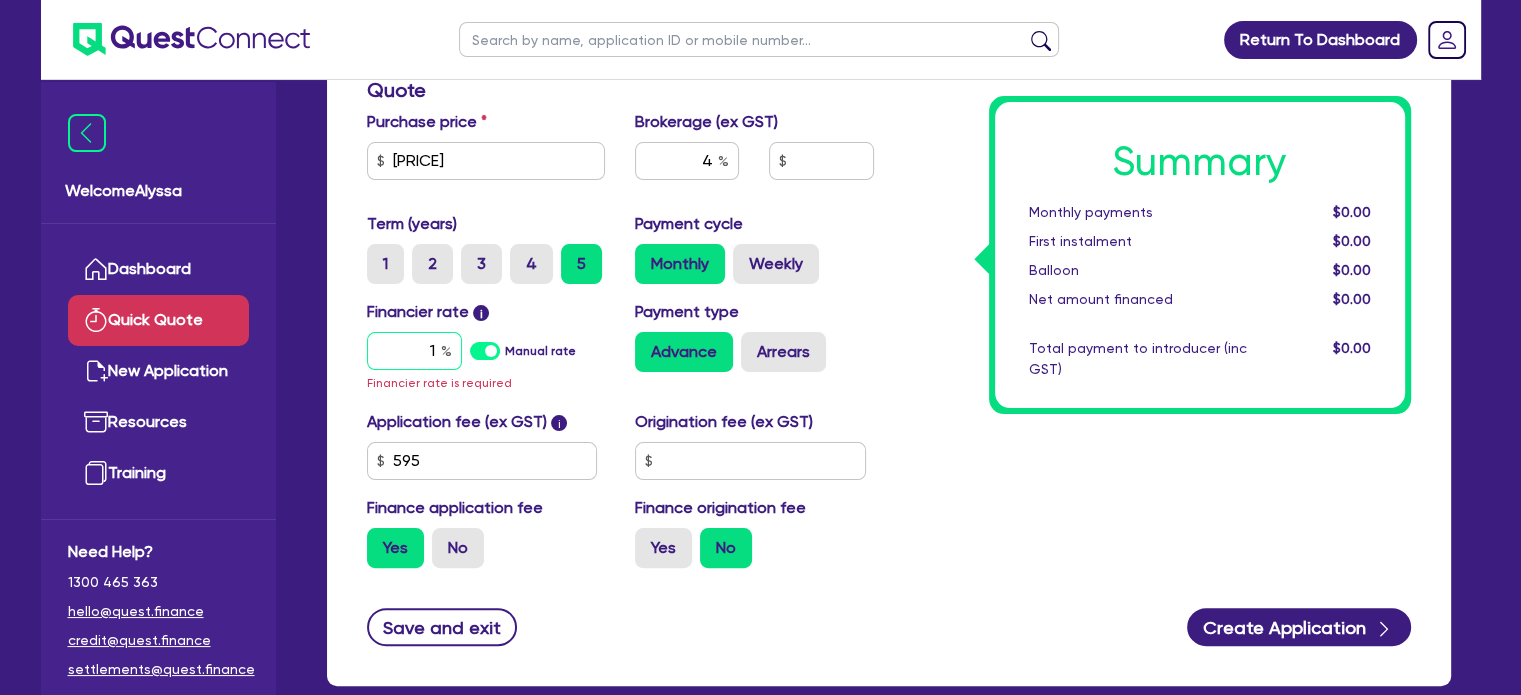 type on "1,783.98" 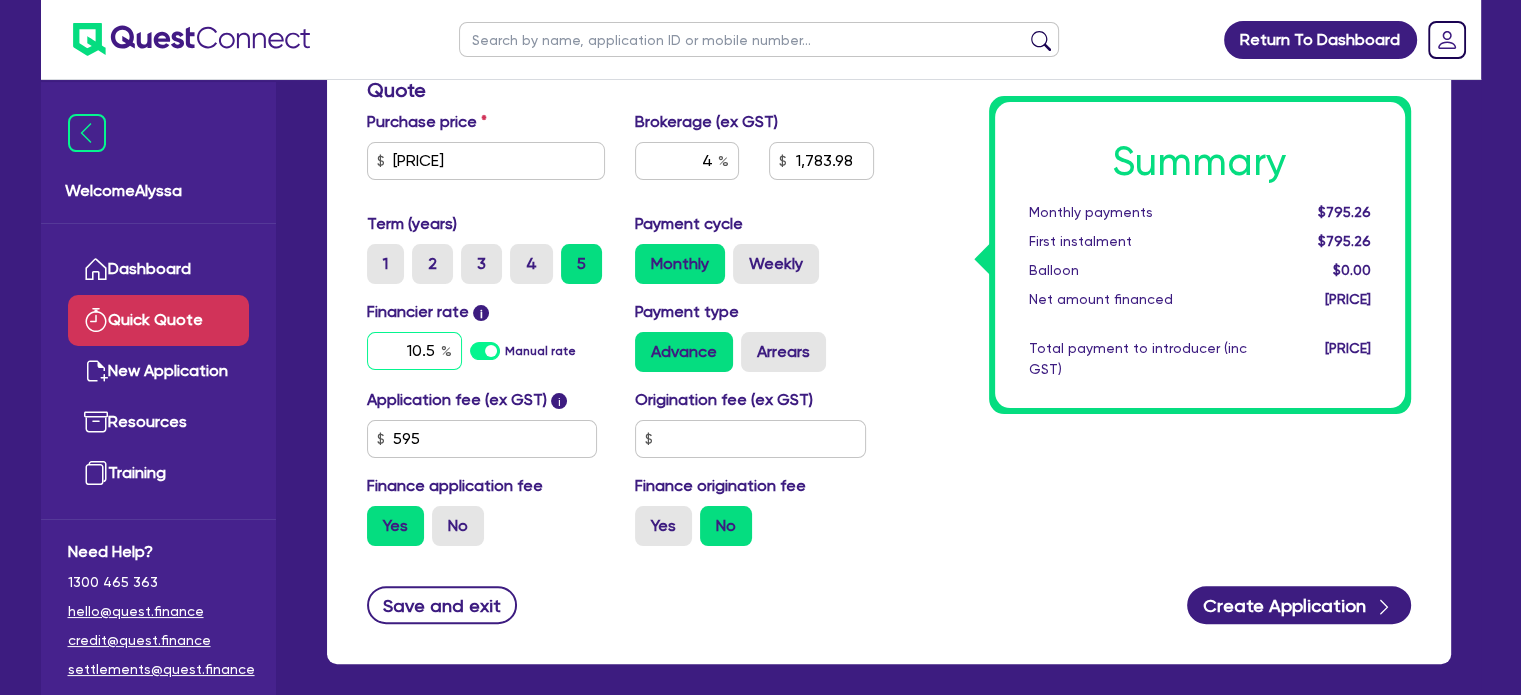 type on "10.5" 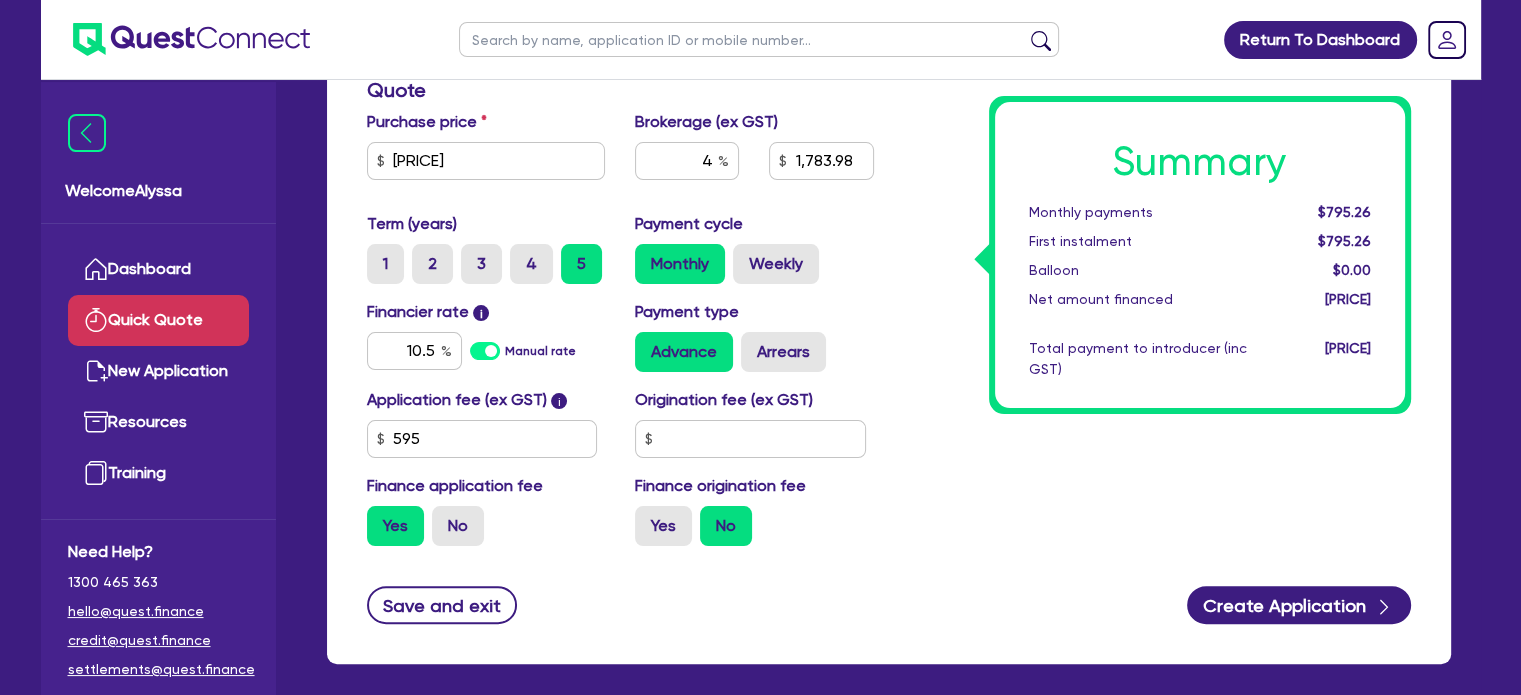 type on "1,783.98" 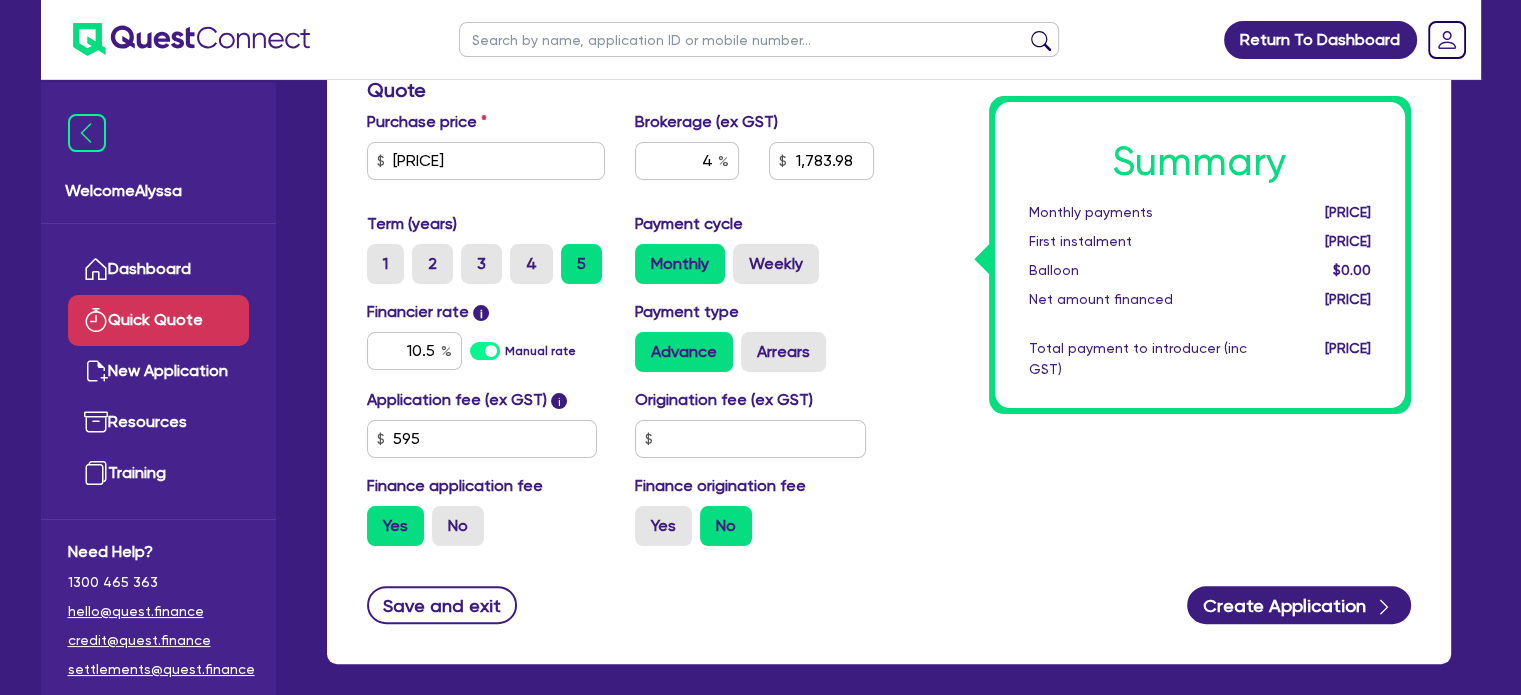 click on "Summary Monthly   payments [PRICE] First instalment [PRICE] Balloon [PRICE] Net amount financed [PRICE] Total payment to introducer (inc GST) [PRICE]" at bounding box center (1157, 193) 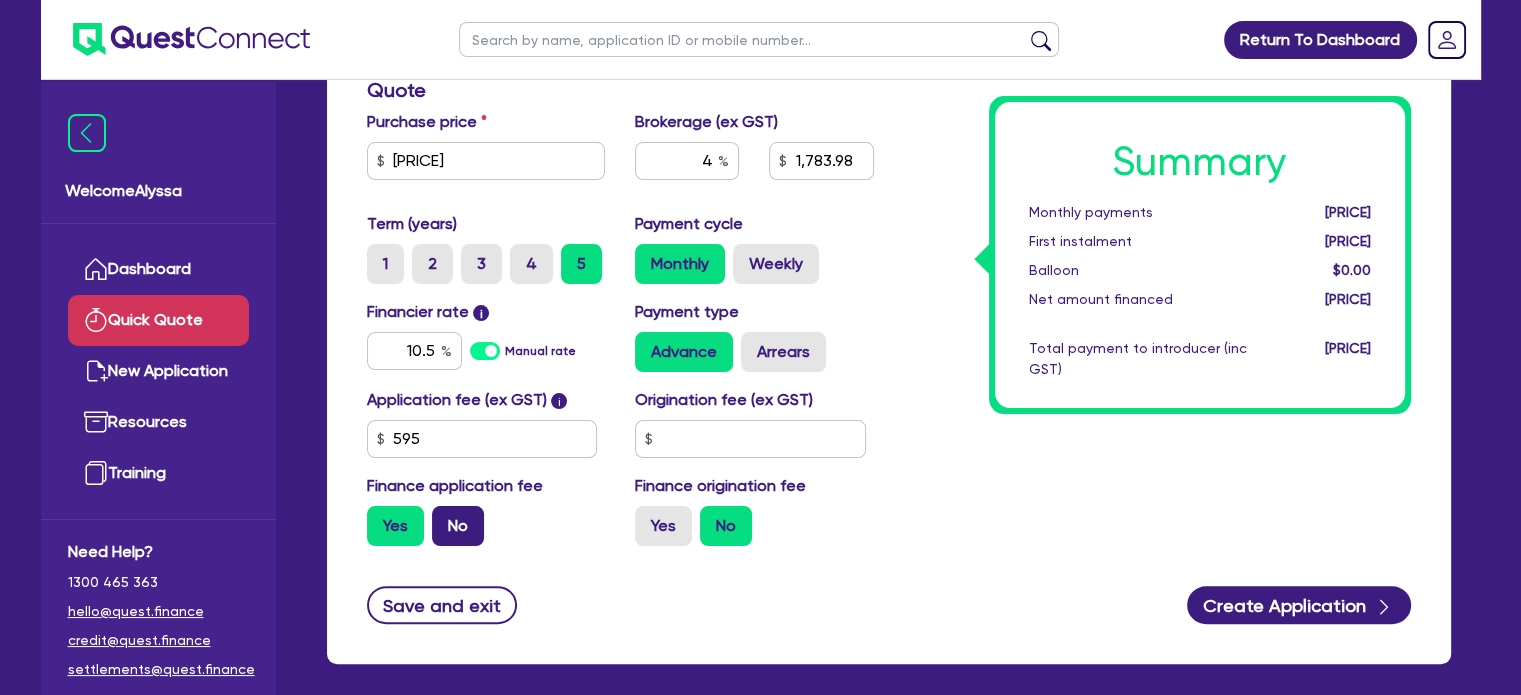 click on "No" at bounding box center (458, 526) 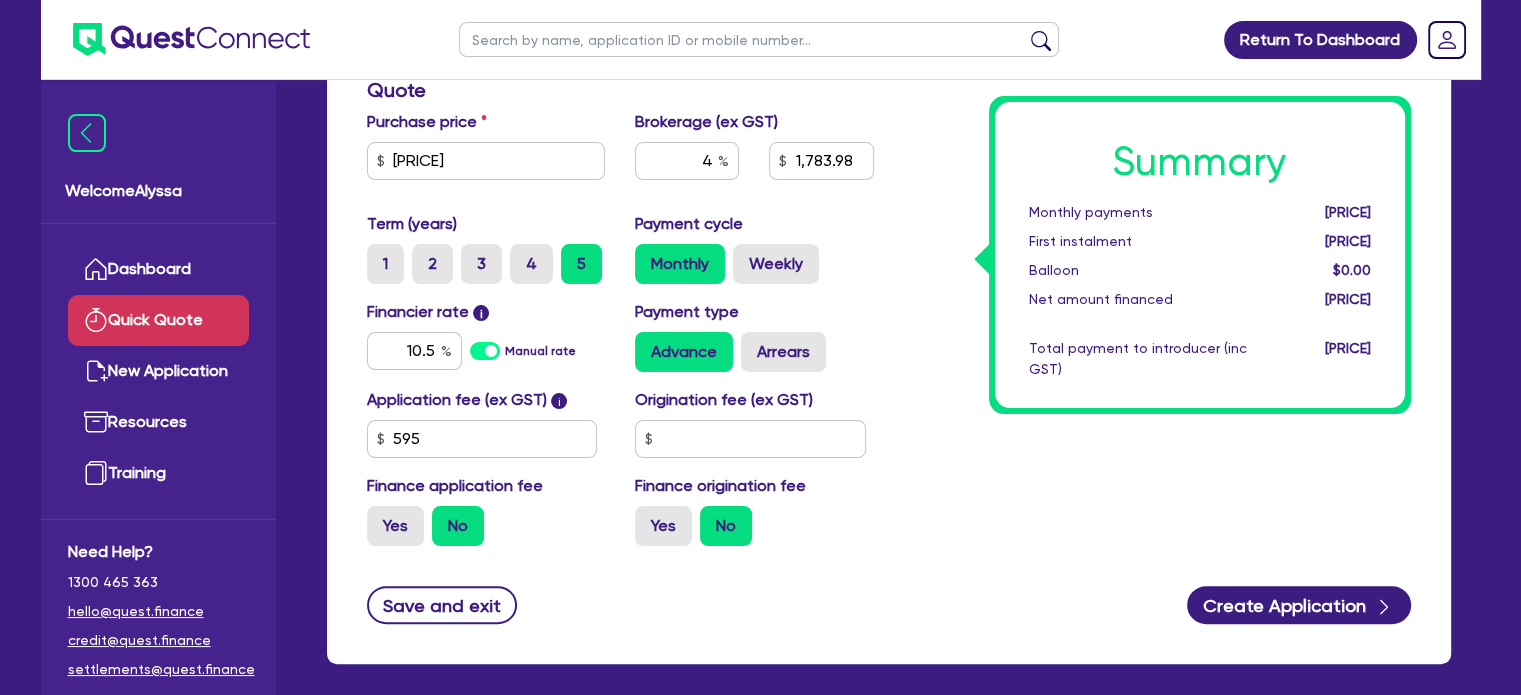 type on "[PRICE]" 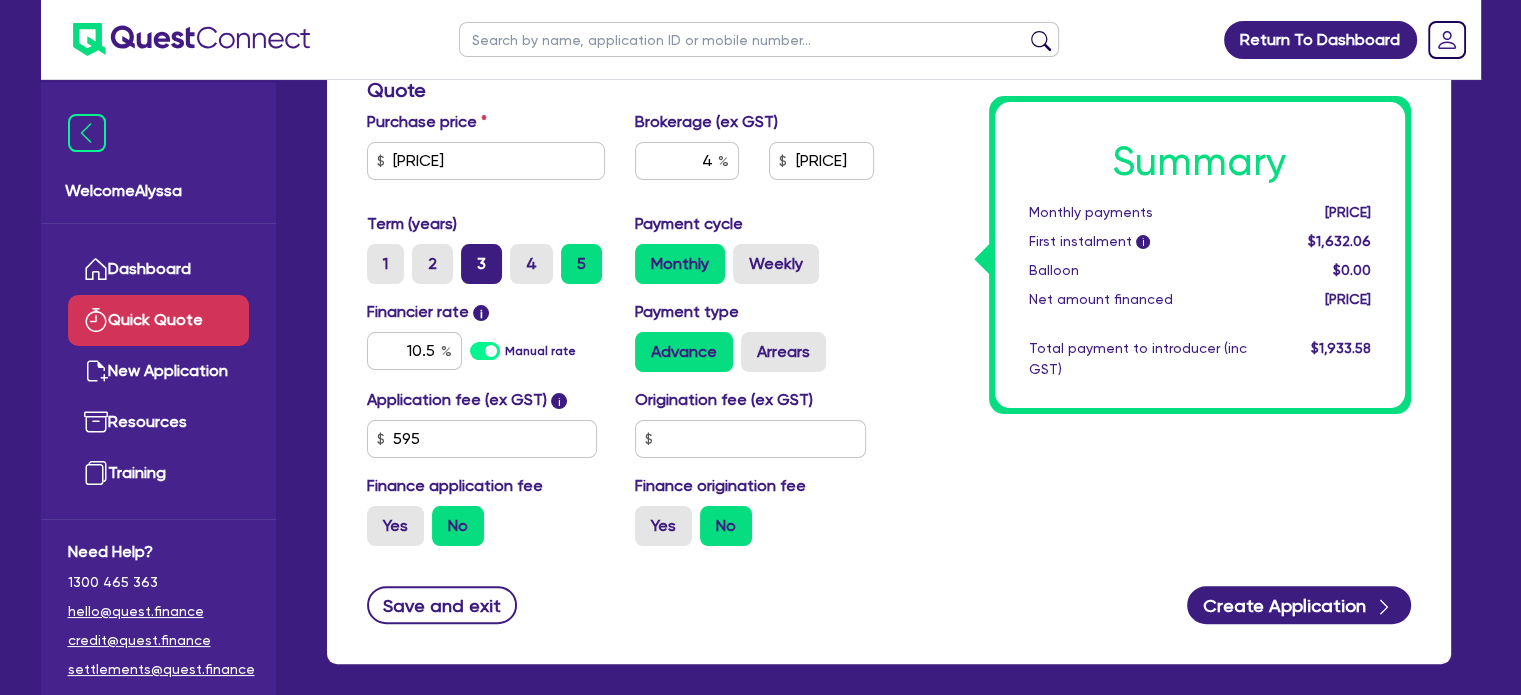 click on "3" at bounding box center (481, 264) 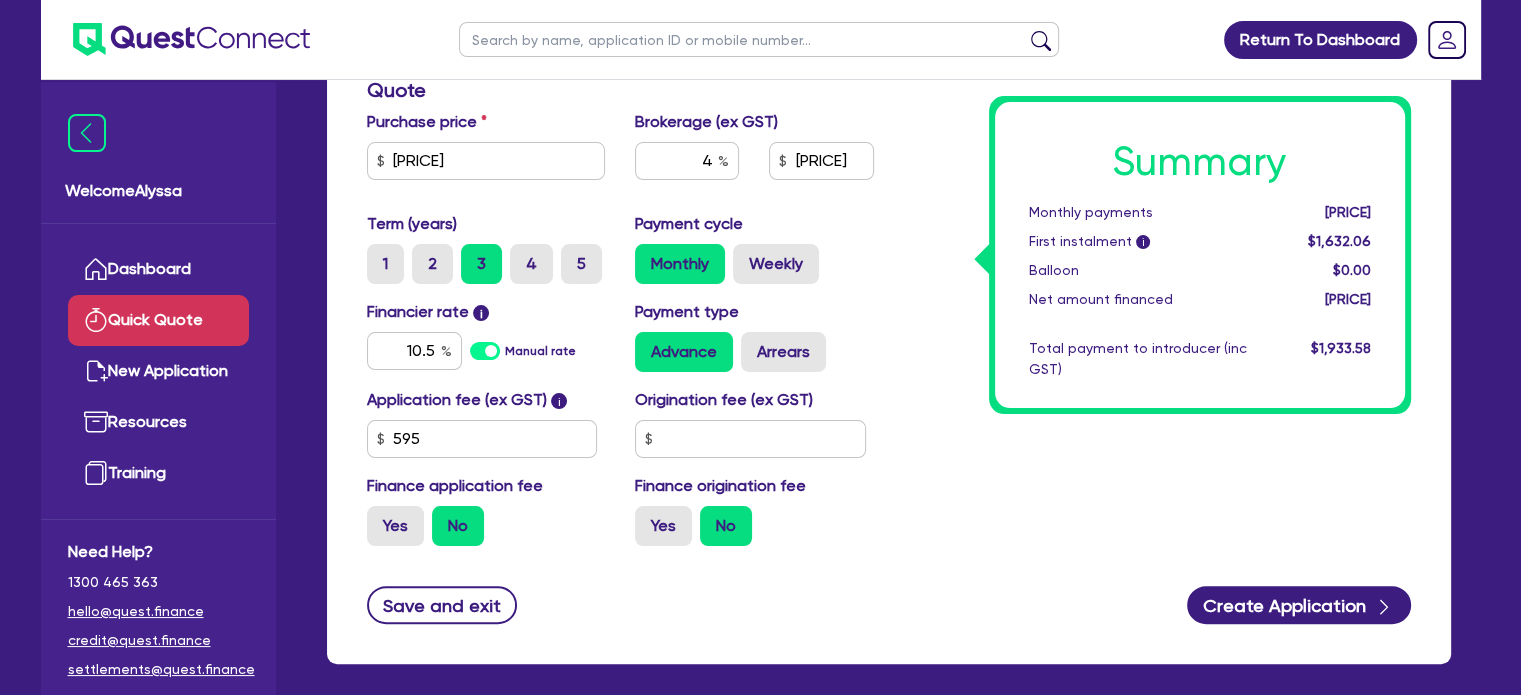 type on "[PRICE]" 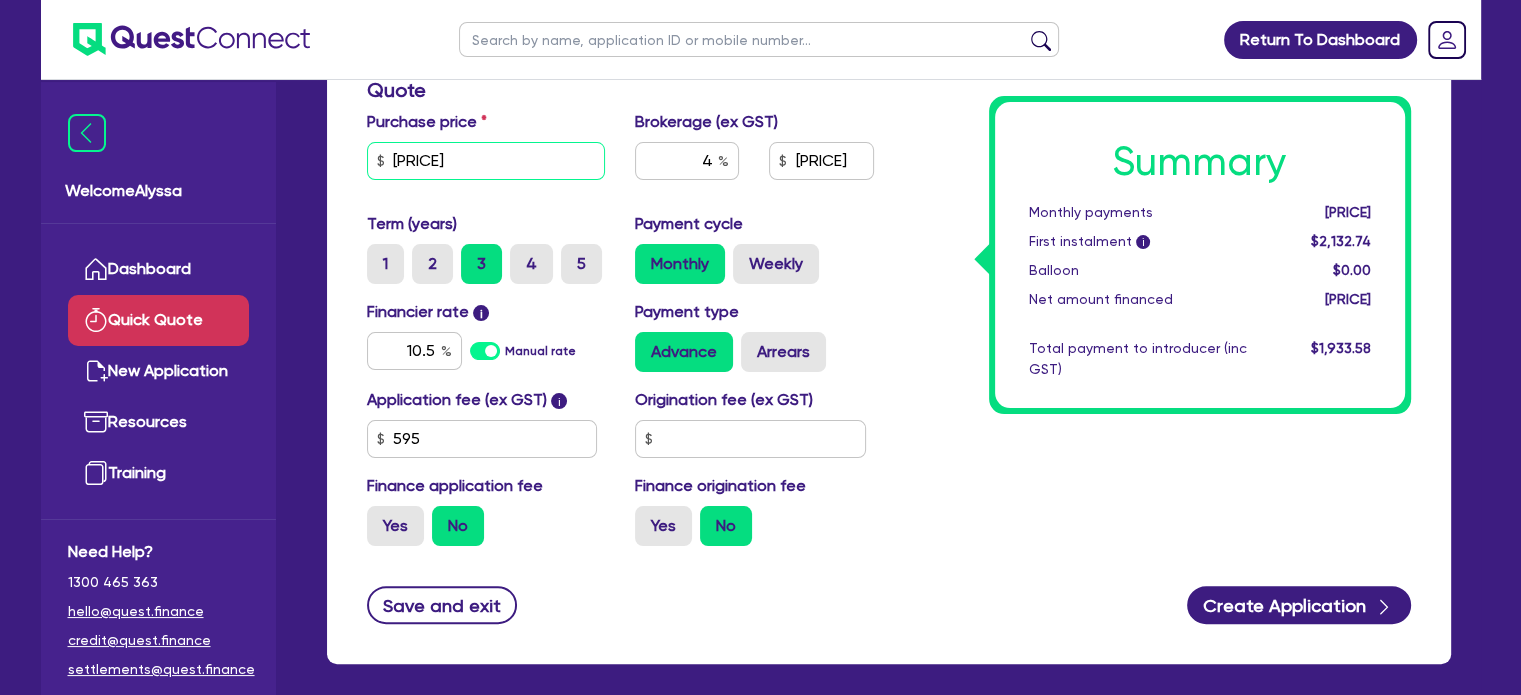 drag, startPoint x: 384, startPoint y: 154, endPoint x: 293, endPoint y: 125, distance: 95.50916 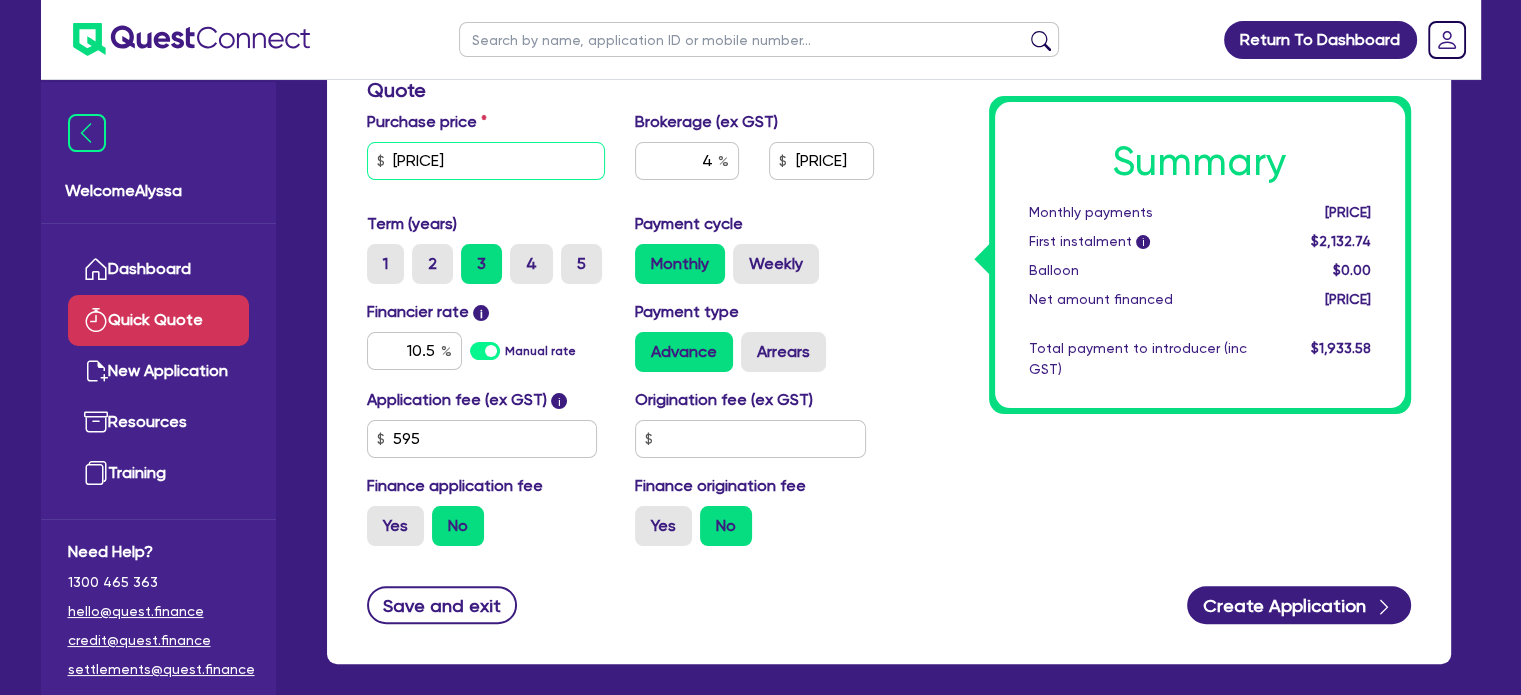 click on "Welcome  [FIRST]   Dashboard   Quick Quote   New Application   Ref Company   Ref Salesperson   Resources   Training Need Help? 1300 465 363 hello@quest.finance credit@quest.finance settlements@quest.finance Quick Quote Finance type Chattel Mortgage Business Loan Asset type category Select Cars and light trucks Primary assets Secondary assets Tertiary assets Asset type Select Asset model year Supplier type Dealer Private Refinance Property owner Yes No Quote Purchase price [PRICE] Cash deposit Trade in Payout amount Balloon Brokerage (ex GST) [PRICE] Term (years) 1 2 3 4 5 Payment cycle Monthly Weekly Financier rate i 10.5   Manual rate Payment type Advance Arrears Application fee (ex GST) i [PRICE] Origination fee (ex GST) Finance application fee Yes No Finance origination fee Yes No Summary Monthly   payments [PRICE] First instalment i [PRICE] Balloon [PRICE] Net amount financed [PRICE] Total payment to introducer (inc GST) [PRICE] Save and exit Create Application
Application Name Cancel" at bounding box center [761, 195] 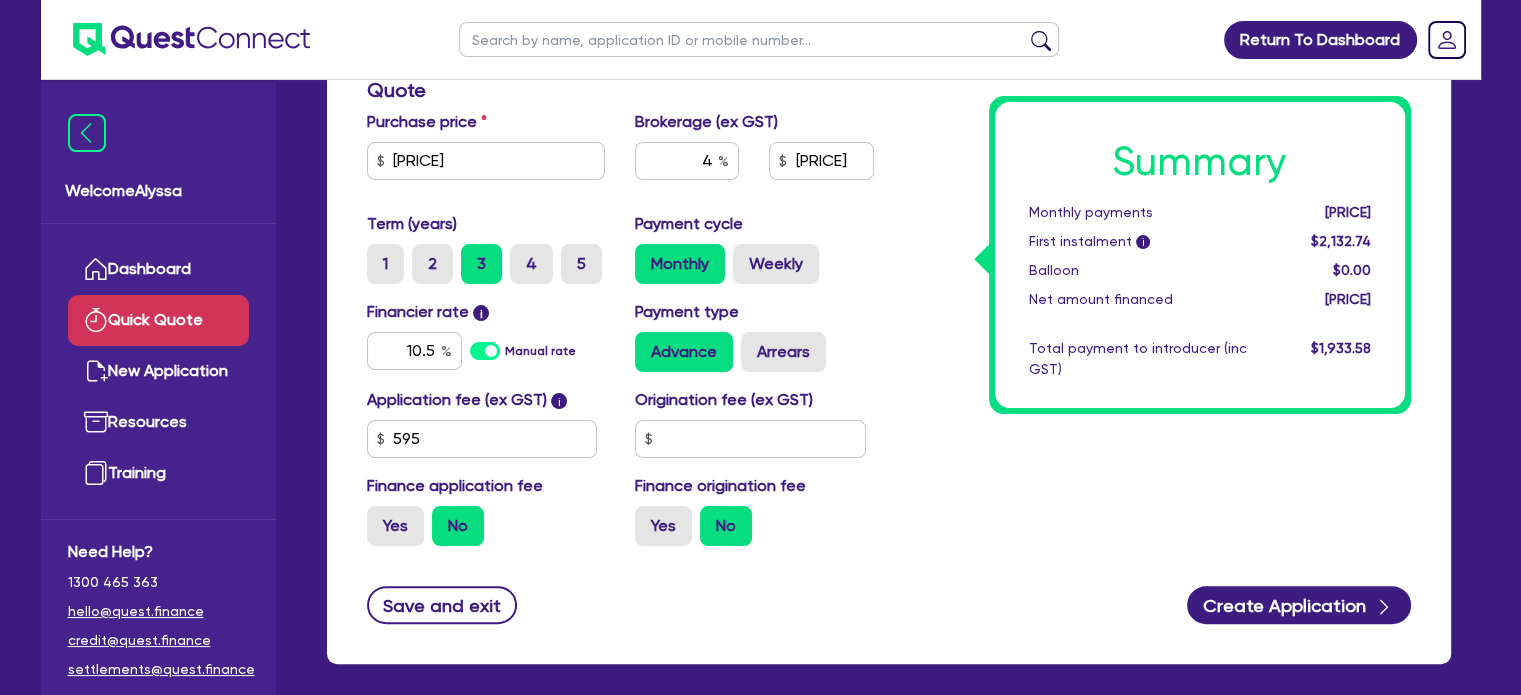 type on "1,406.24" 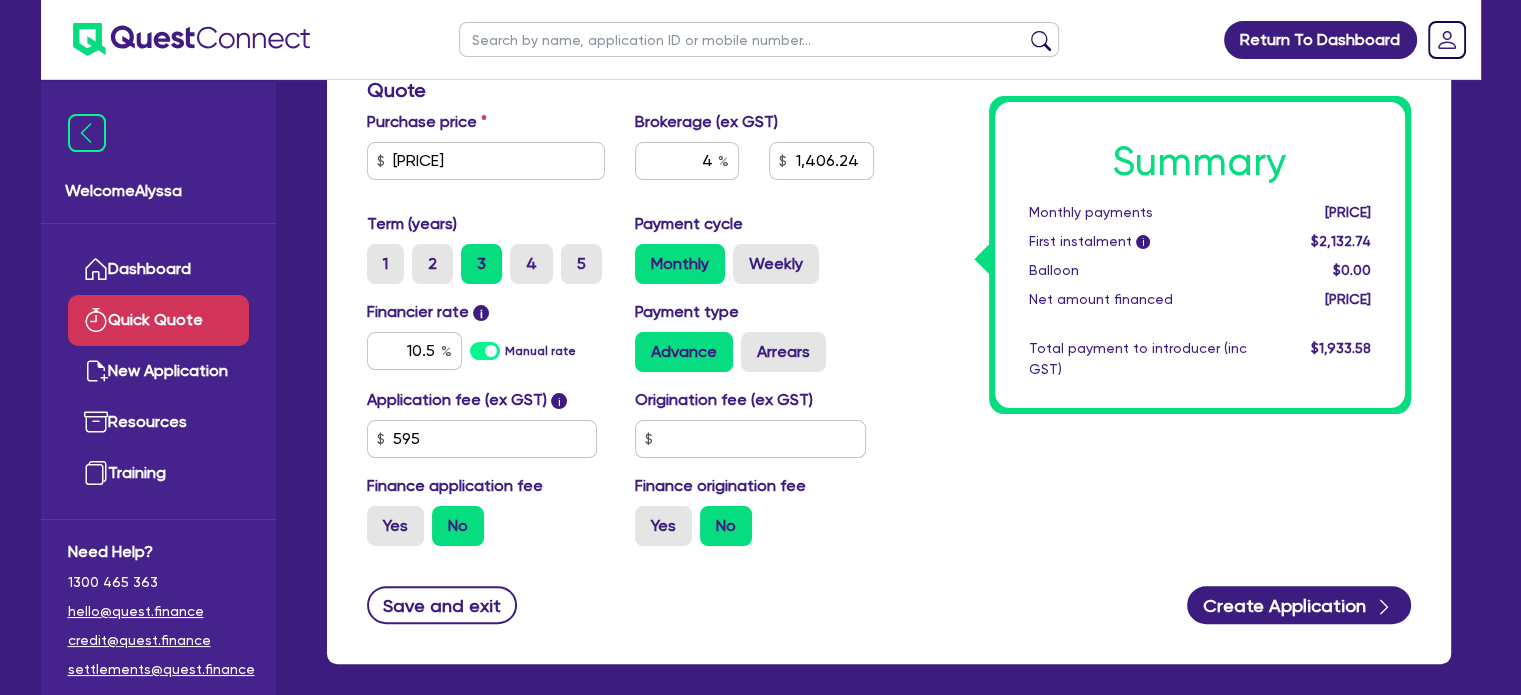 click on "Purchase price [PRICE] Cash deposit Trade in Payout amount Balloon Brokerage (ex GST) [PRICE]" at bounding box center (620, 161) 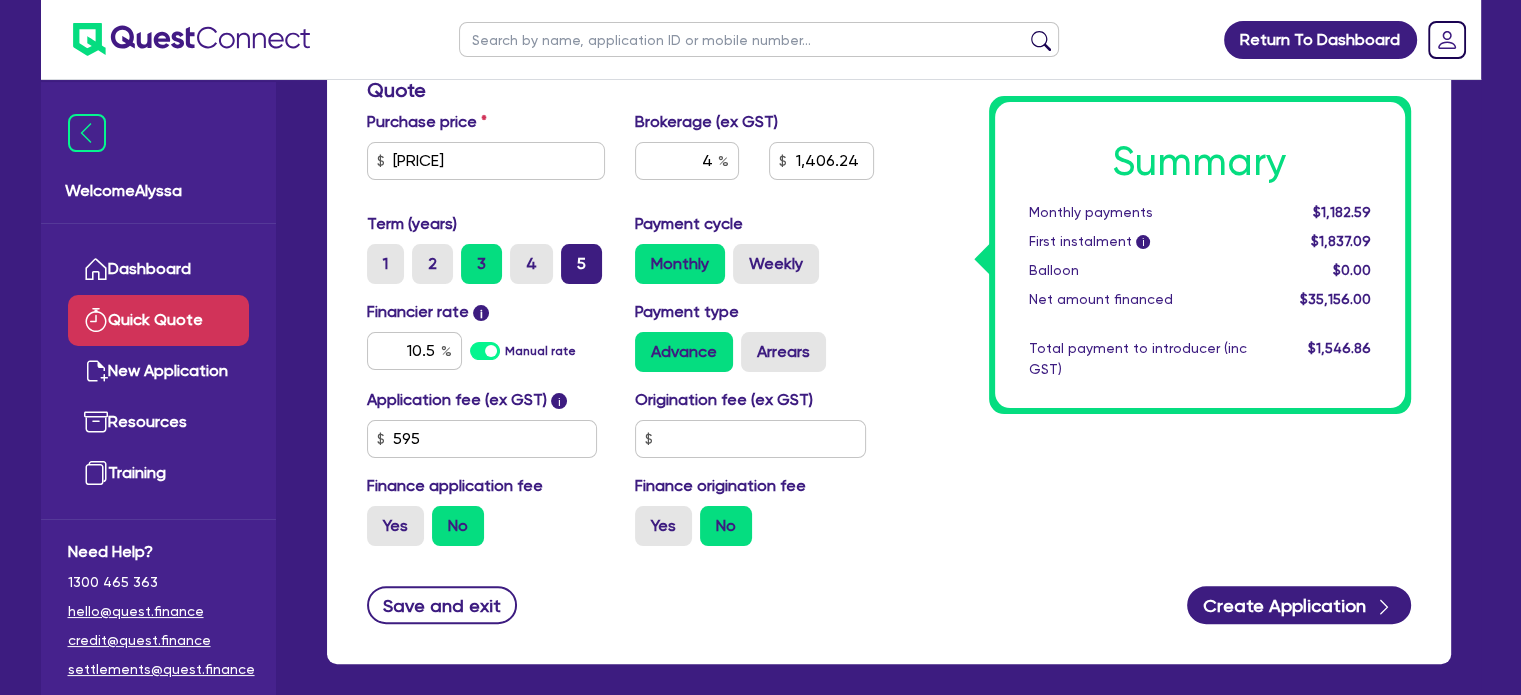 click on "5" at bounding box center (581, 264) 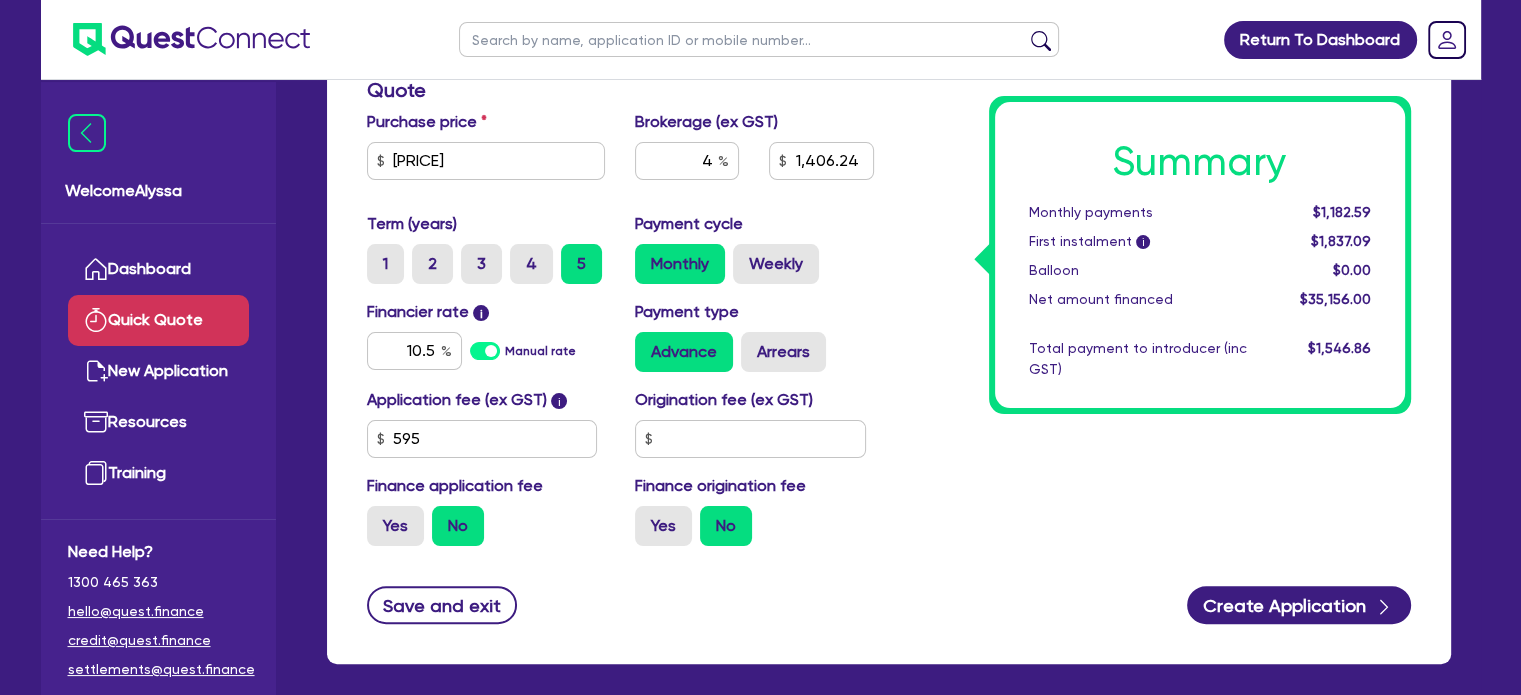 type on "1,406.24" 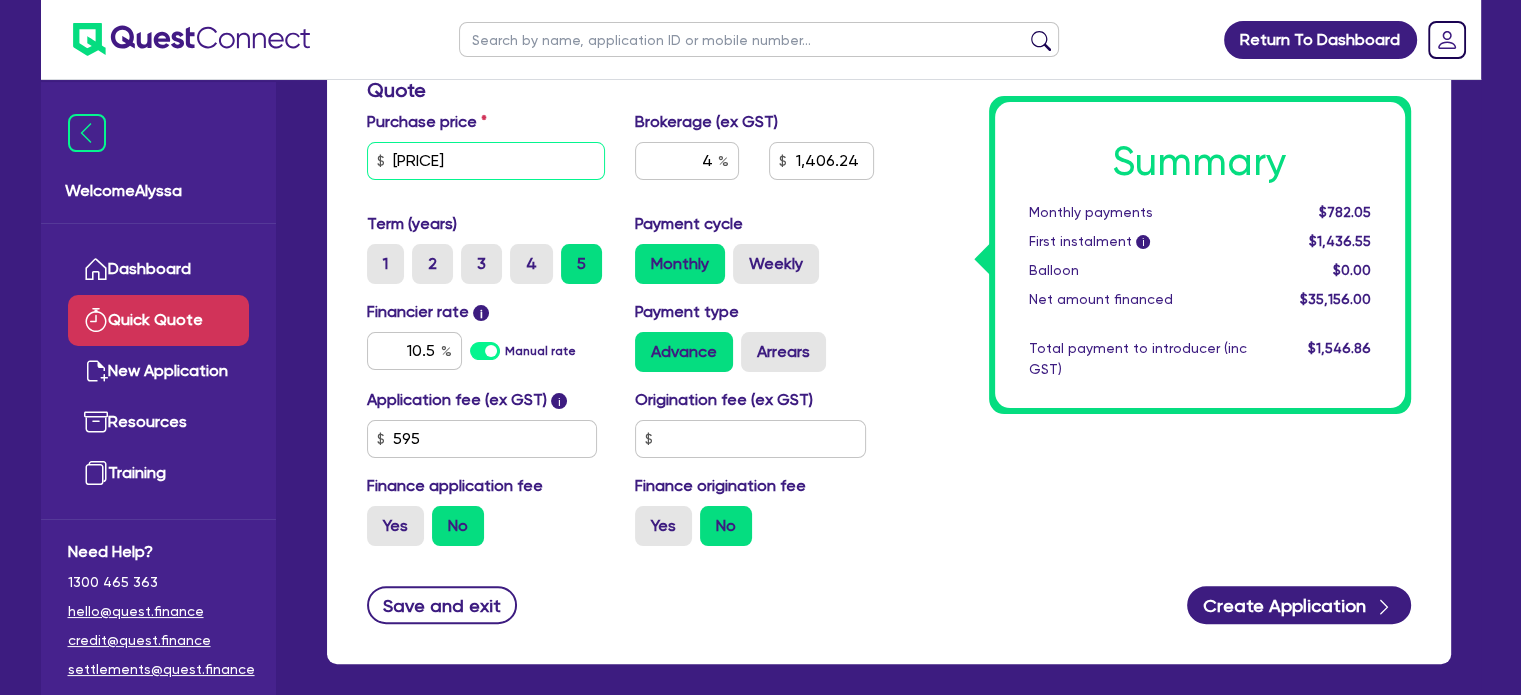 drag, startPoint x: 461, startPoint y: 171, endPoint x: 318, endPoint y: 150, distance: 144.53374 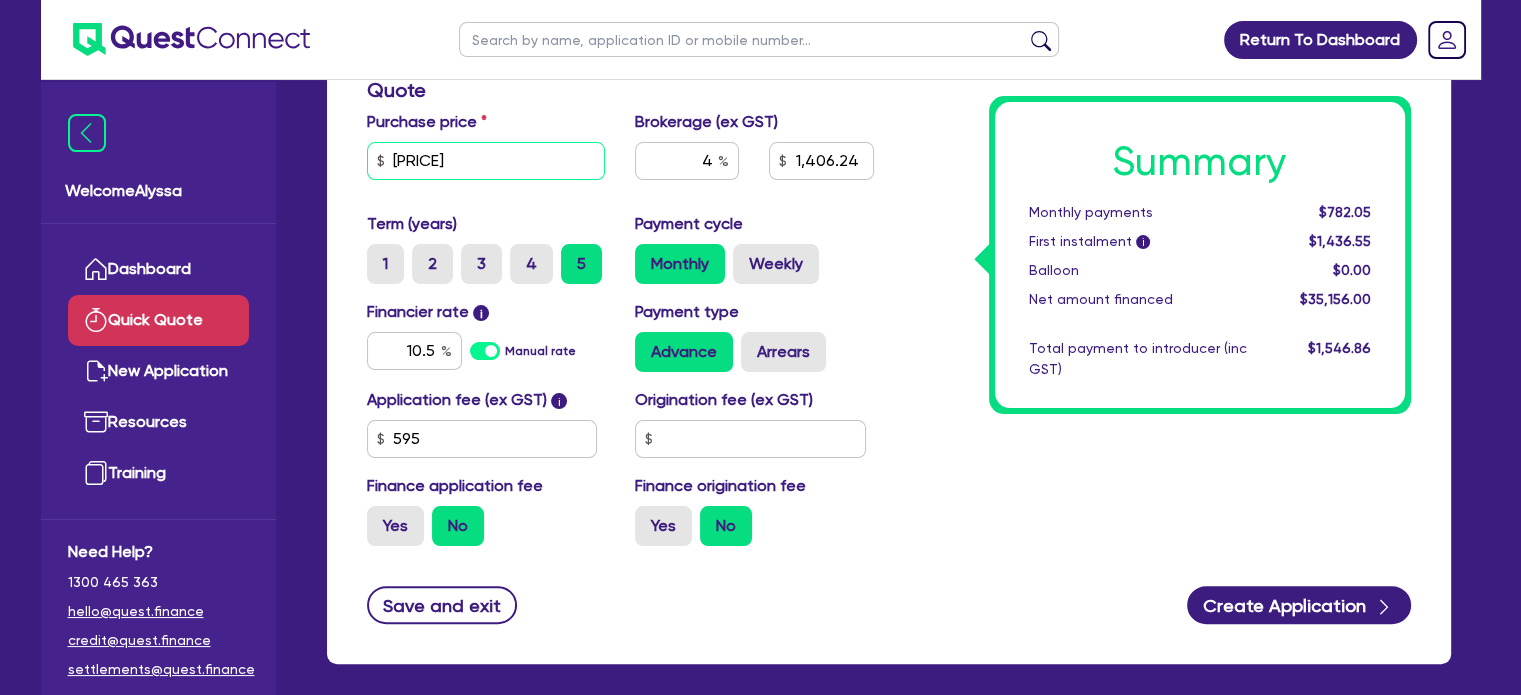 click on "Finance type Chattel Mortgage Business Loan Asset type category Select Cars and light trucks Primary assets Secondary assets Tertiary assets Asset type Select Asset model year Supplier type Dealer Private Refinance Property owner Yes No Quote Purchase price [PRICE] Cash deposit Trade in Payout amount Balloon Brokerage (ex GST) [PRICE] Term (years) 1 2 3 4 5 Payment cycle Monthly Weekly Financier rate i 10.5   Manual rate Payment type Advance Arrears Application fee (ex GST) i [PRICE] Origination fee (ex GST) Finance application fee Yes No Finance origination fee Yes No Summary Monthly   payments [PRICE] First instalment i [PRICE] Balloon [PRICE] Net amount financed [PRICE] Total payment to introducer (inc GST) [PRICE] Save and exit Create Application" at bounding box center [889, 236] 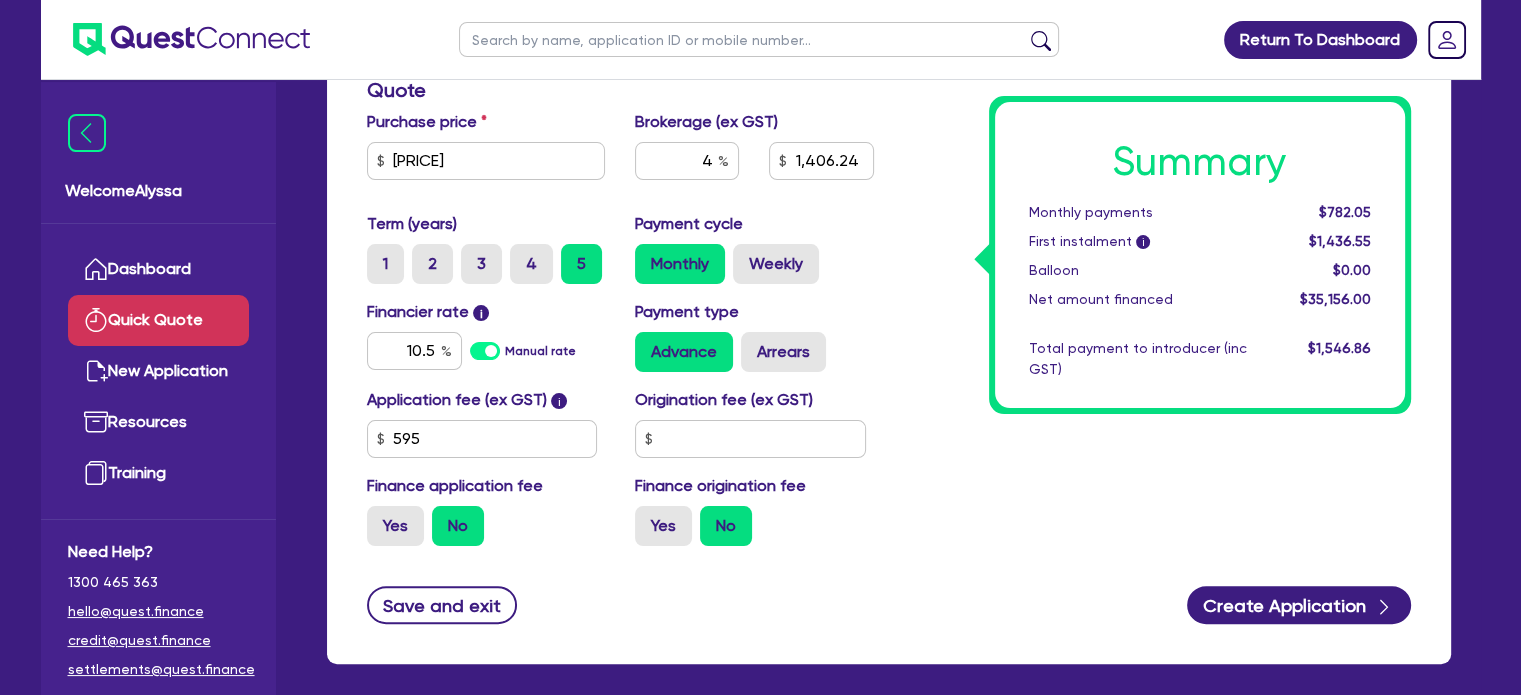 click on "Term (years) 1 2 3 4 5" at bounding box center [486, 248] 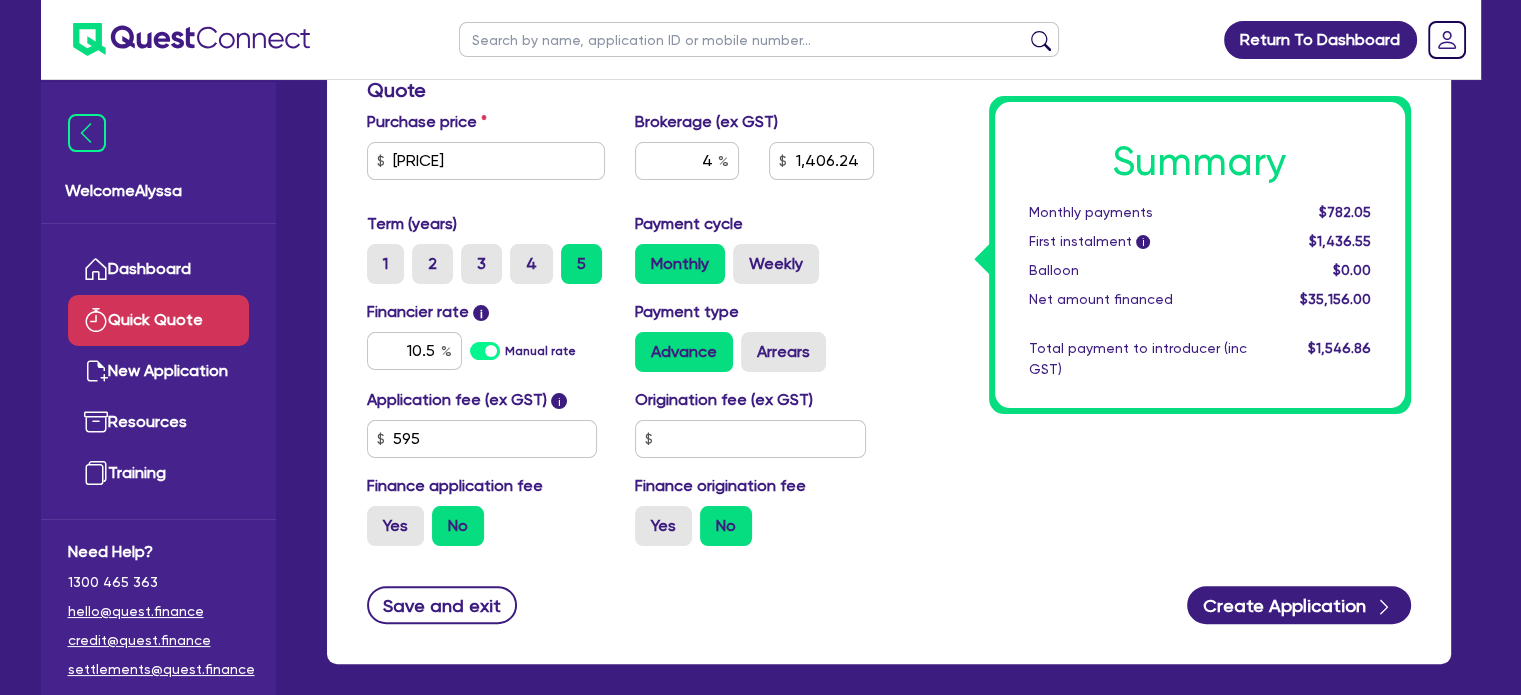 type on "1,080.2" 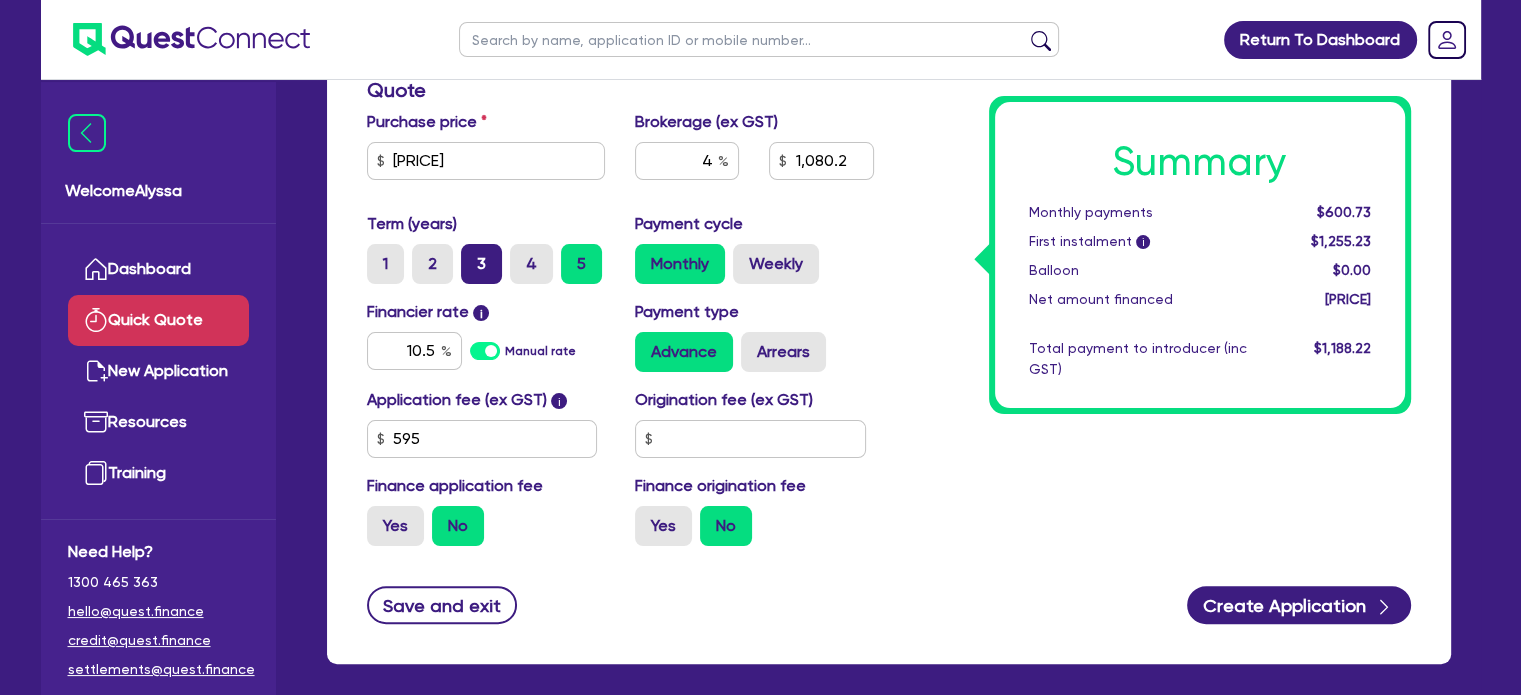 click on "3" at bounding box center (481, 264) 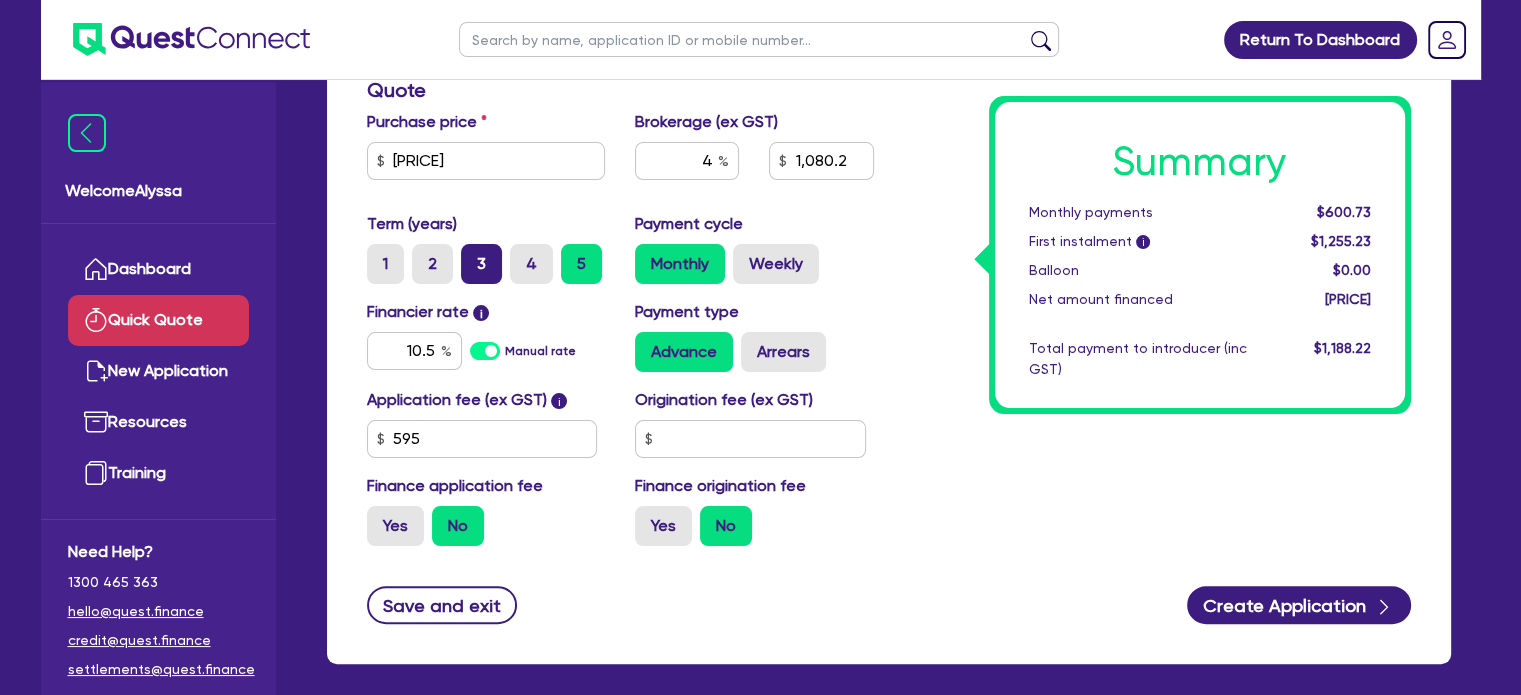 click on "3" at bounding box center (467, 250) 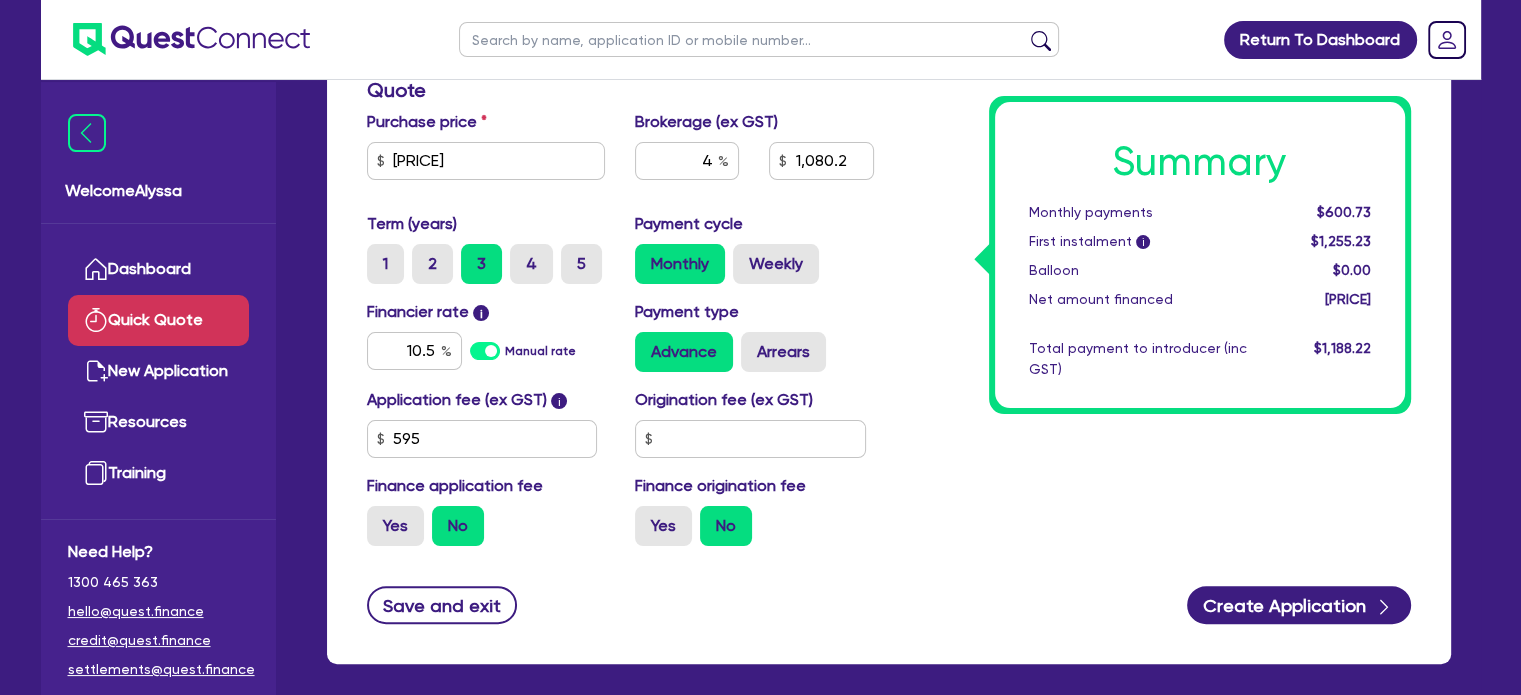 type on "1,080.2" 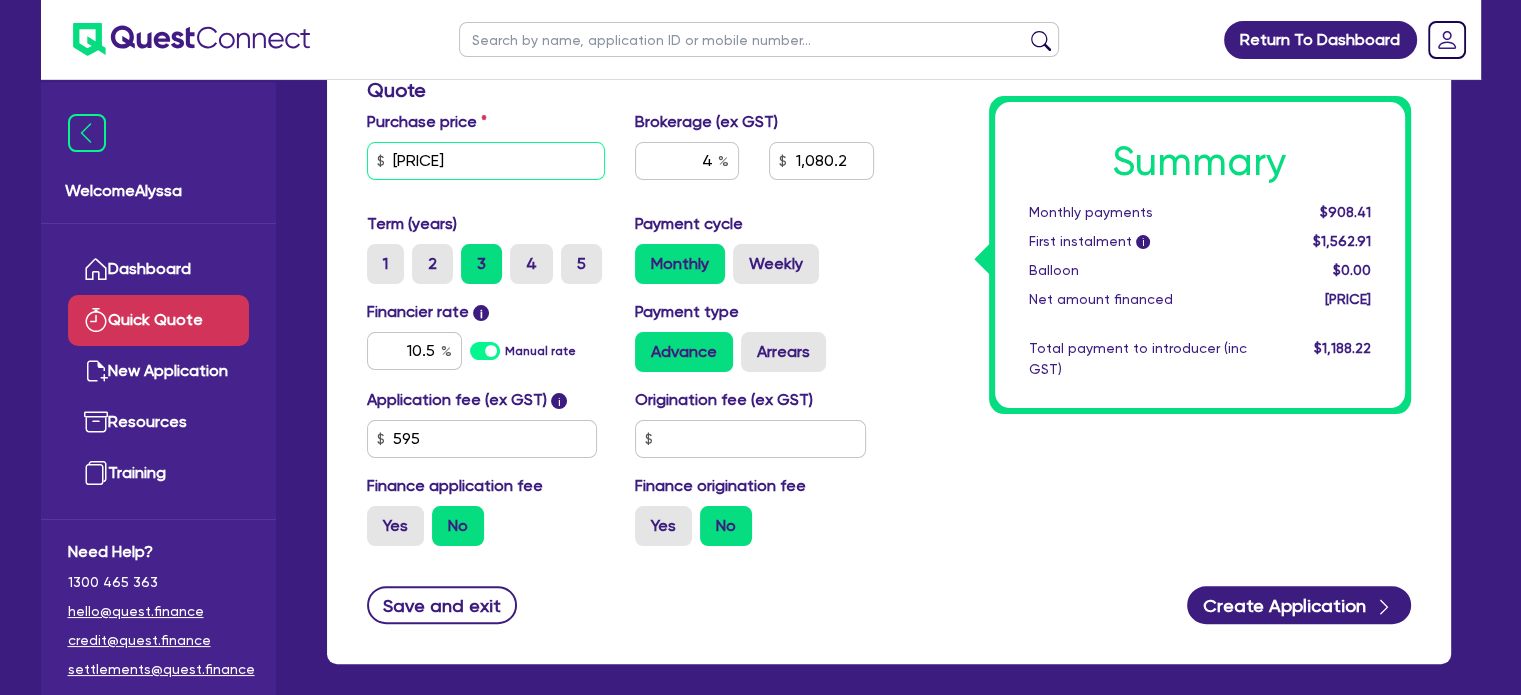 drag, startPoint x: 455, startPoint y: 166, endPoint x: 339, endPoint y: 152, distance: 116.841774 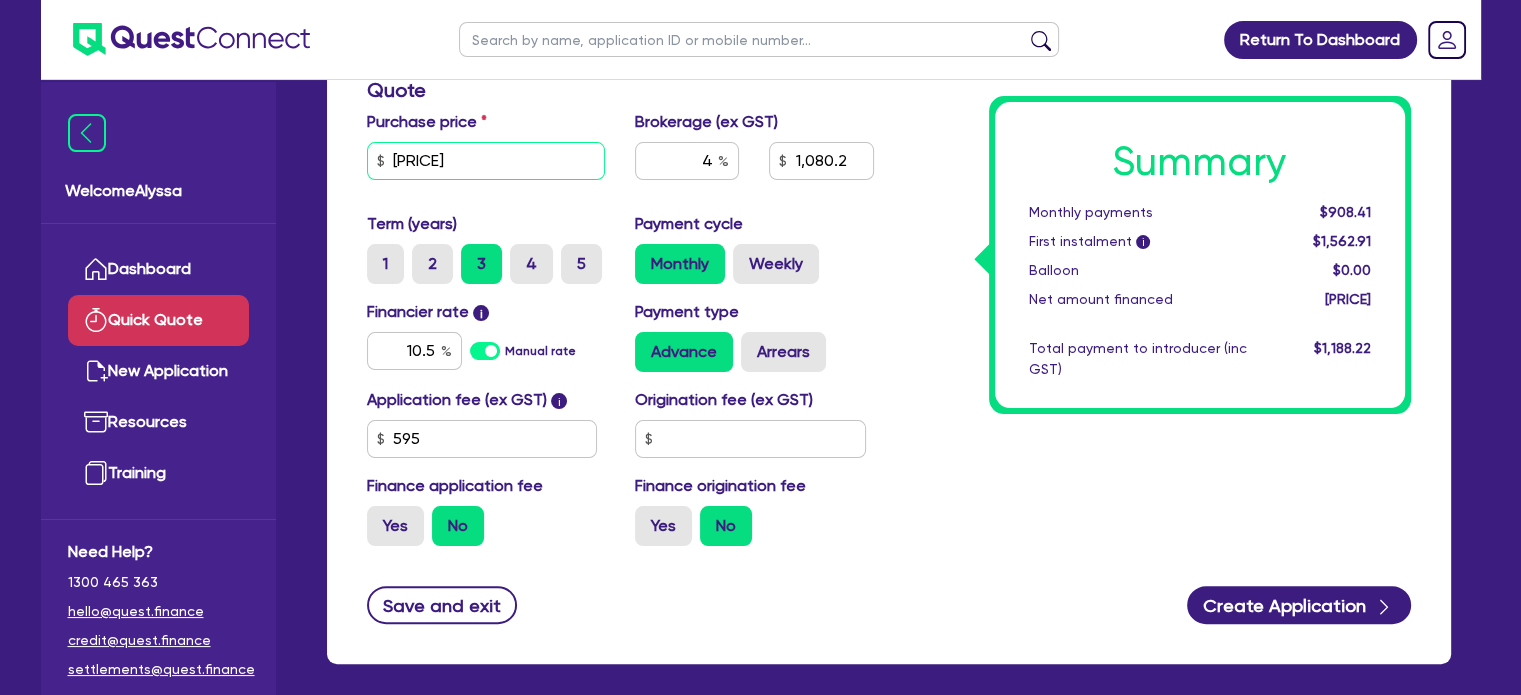 click on "Finance type Chattel Mortgage Business Loan Asset type category Select Cars and light trucks Primary assets Secondary assets Tertiary assets Asset type Select Asset model year Supplier type Dealer Private Refinance Property owner Yes No Quote Purchase price 27,005 Cash deposit Trade in Payout amount Balloon Brokerage (ex GST) 4 1,080.2 Term (years) 1 2 3 4 5 Payment cycle Monthly Weekly Financier rate i 10.5   Manual rate Payment type Advance Arrears Application fee (ex GST) i 595 Origination fee (ex GST) Finance application fee Yes No Finance origination fee Yes No Summary Monthly   payments $908.41 First instalment i $1,562.91 Balloon $0.00 Net amount financed $27,005.00 Total payment to introducer (inc GST) $1,188.22 Save and exit Create Application" at bounding box center (889, 224) 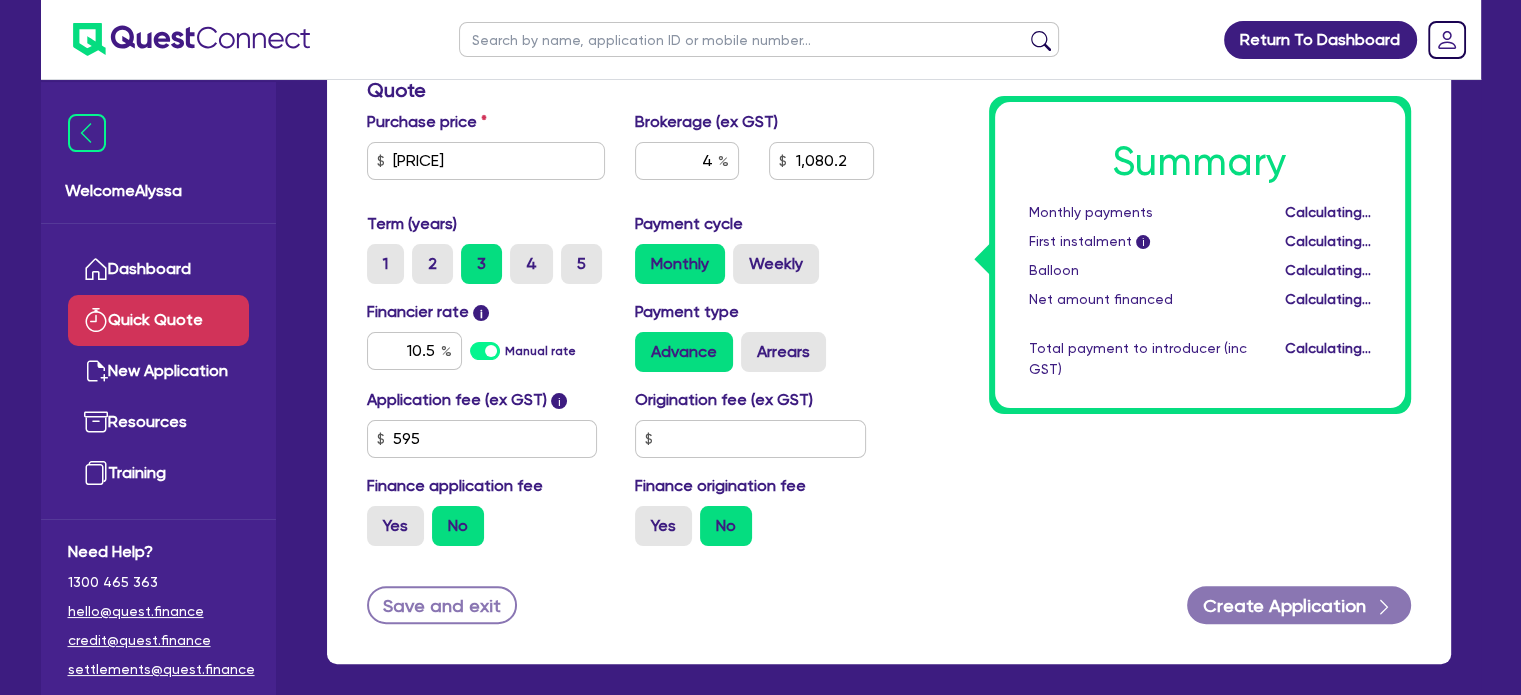 click on "Term (years) 1 2 3 4 5" at bounding box center (486, 248) 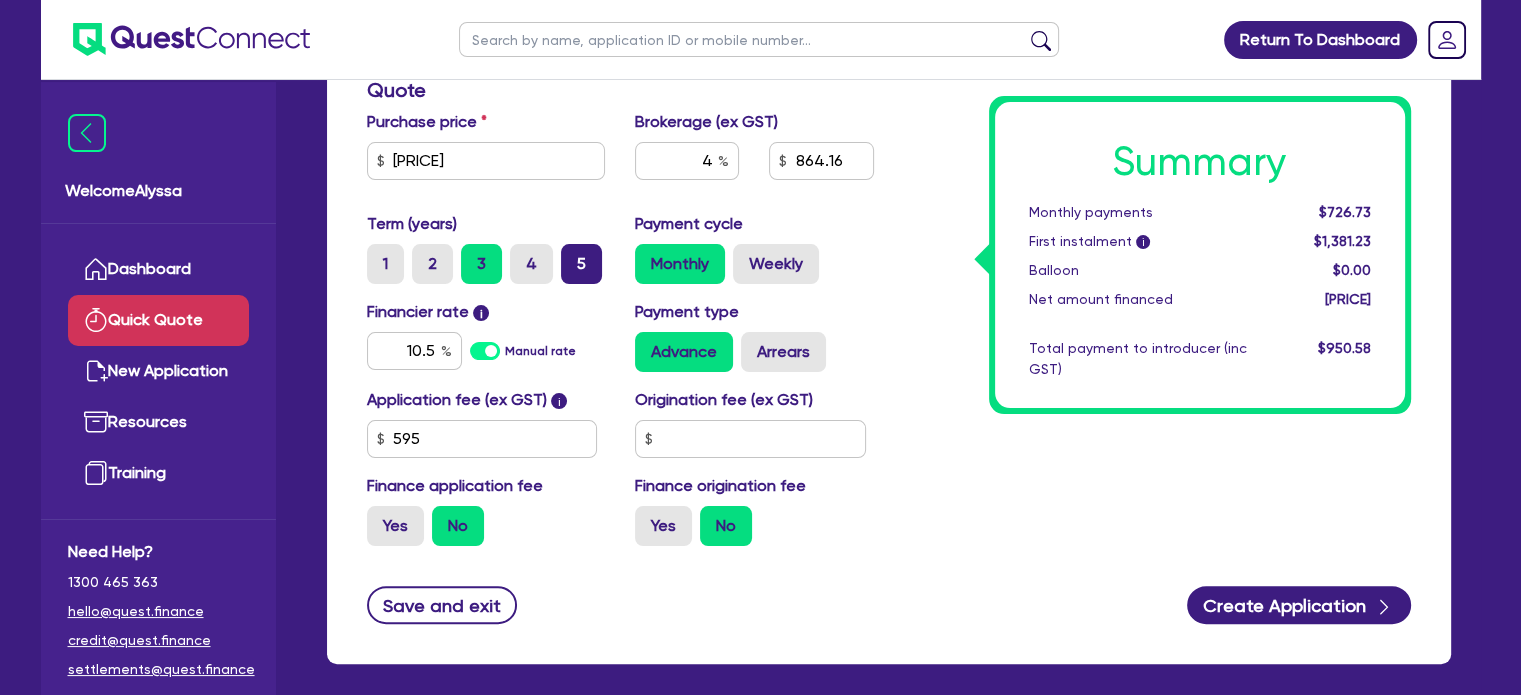 click on "5" at bounding box center [581, 264] 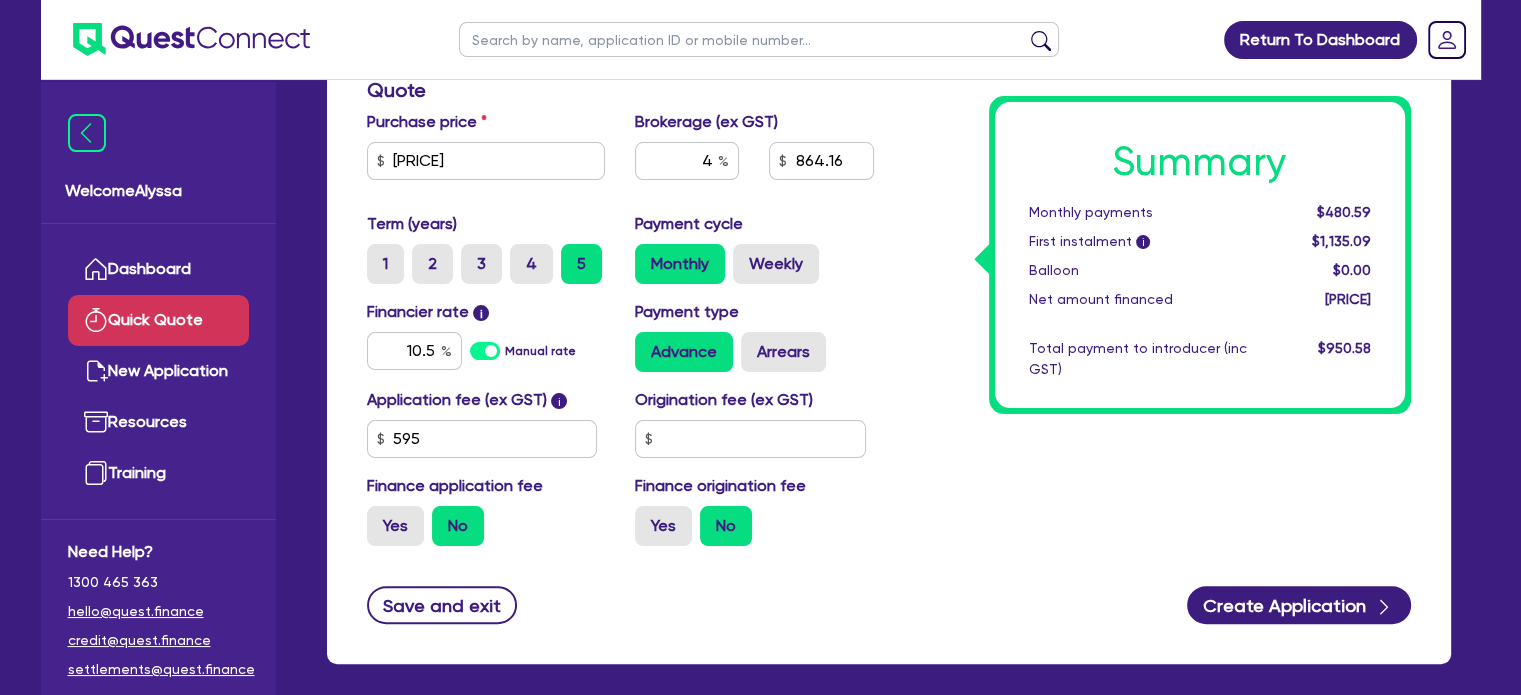 click at bounding box center [759, 39] 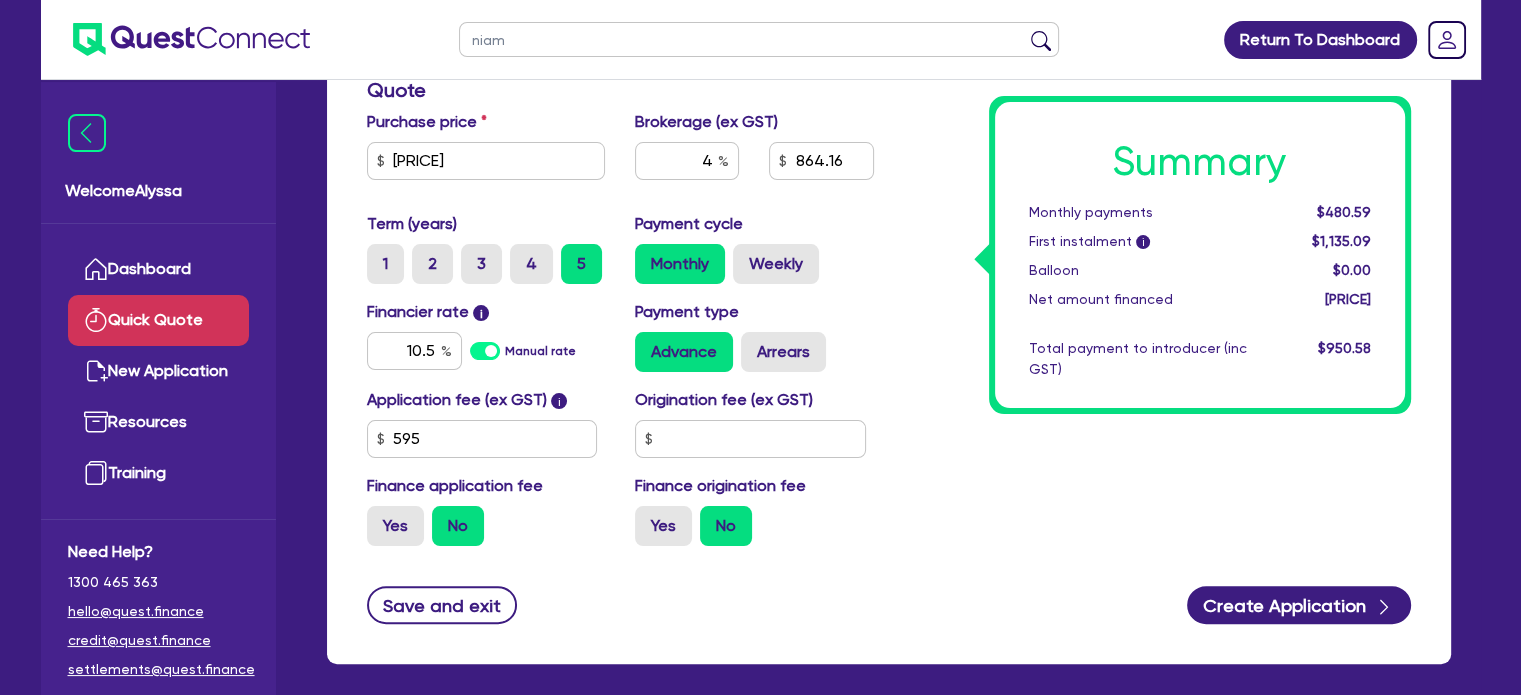 type on "niamh" 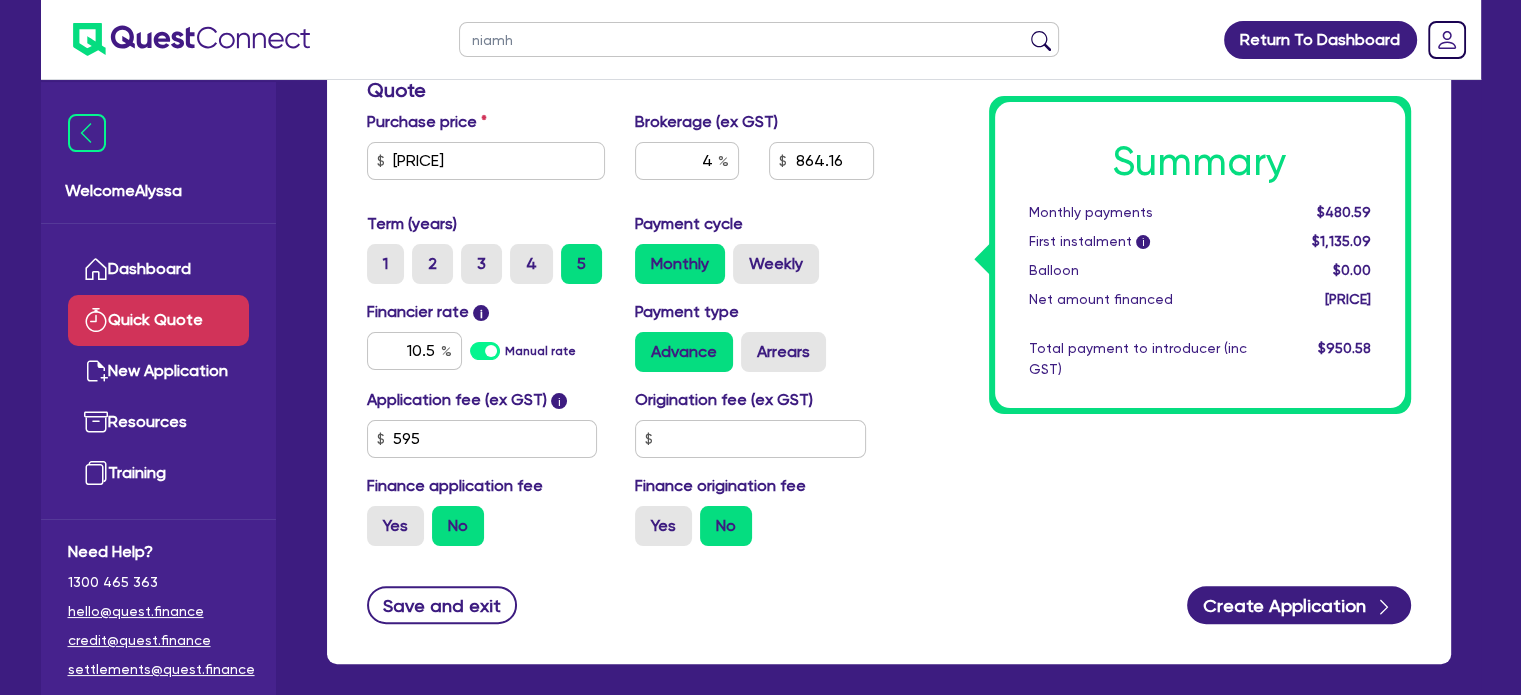 click at bounding box center (1041, 44) 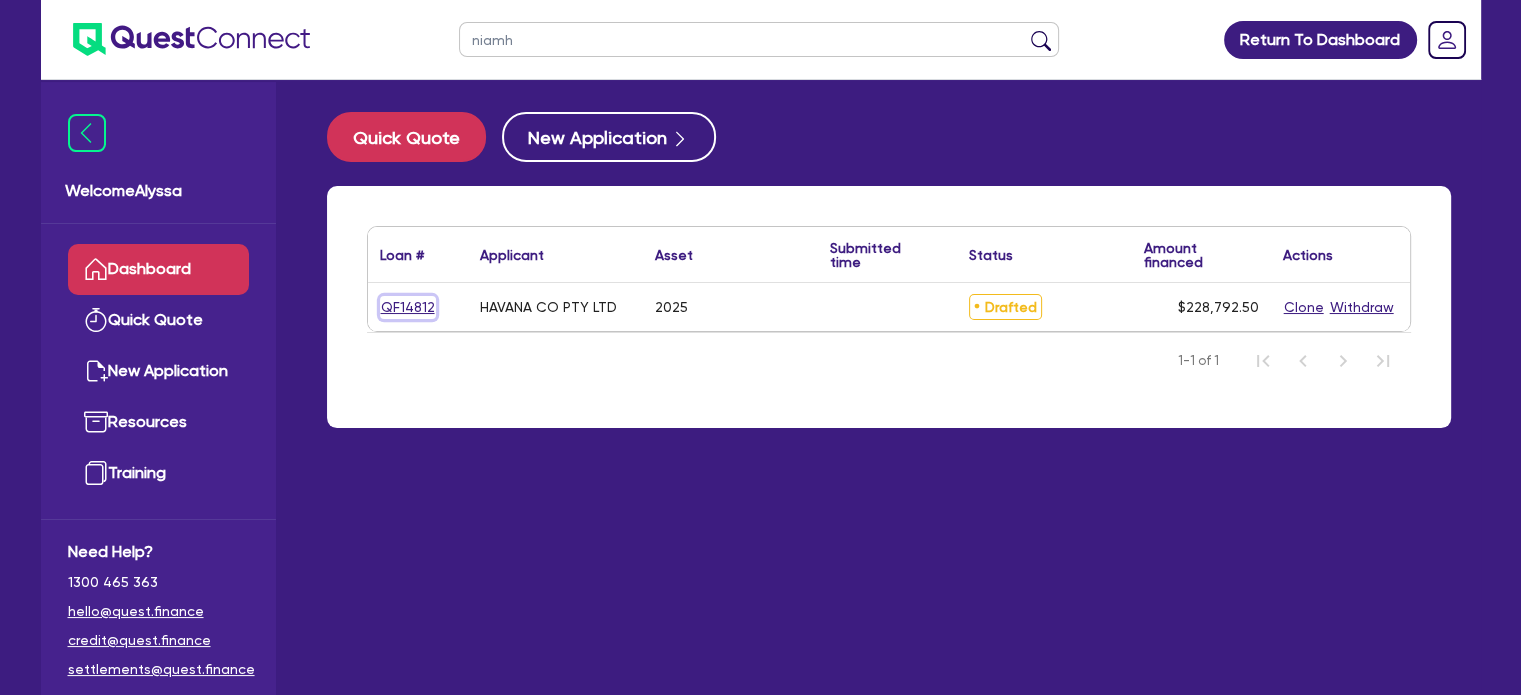 click on "QF14812" at bounding box center [408, 307] 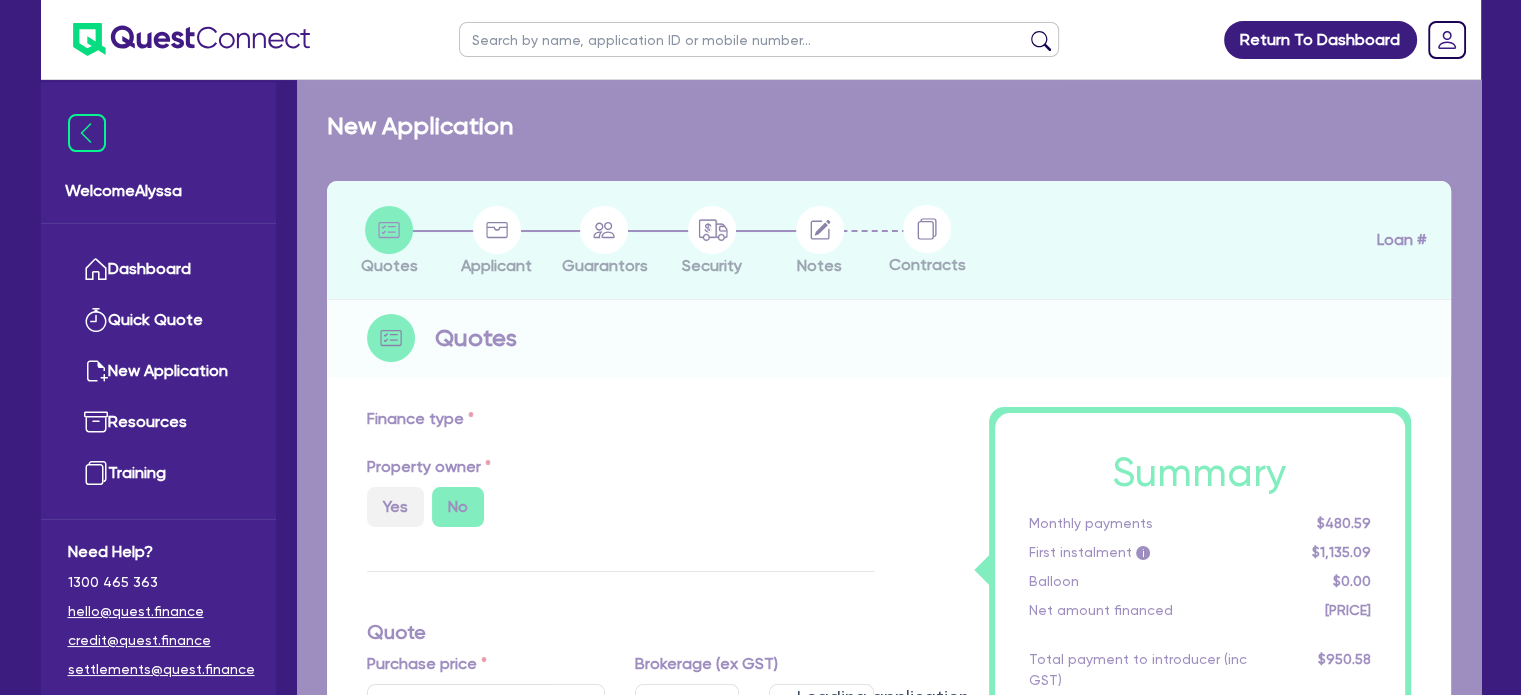 select on "TERTIARY_ASSETS" 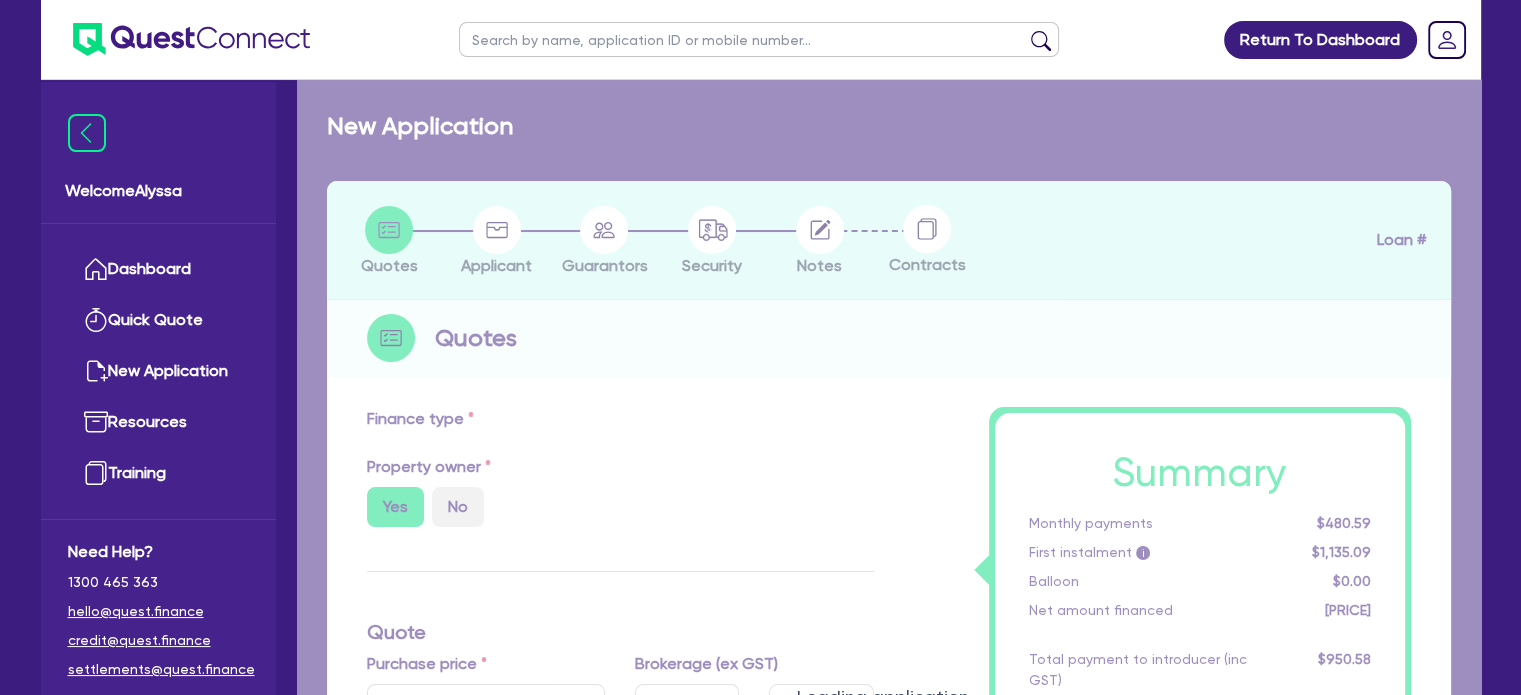 select on "BEAUTY_EQUIPMENT" 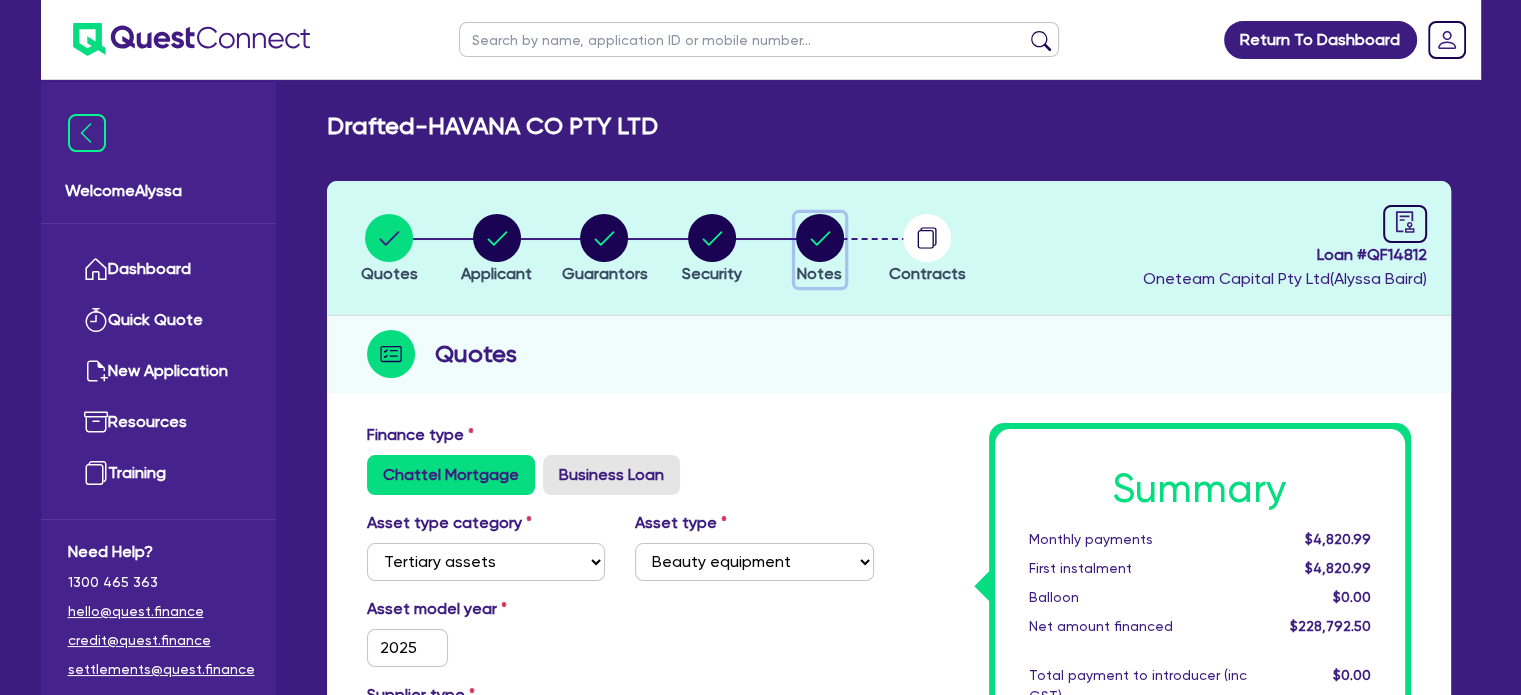 click 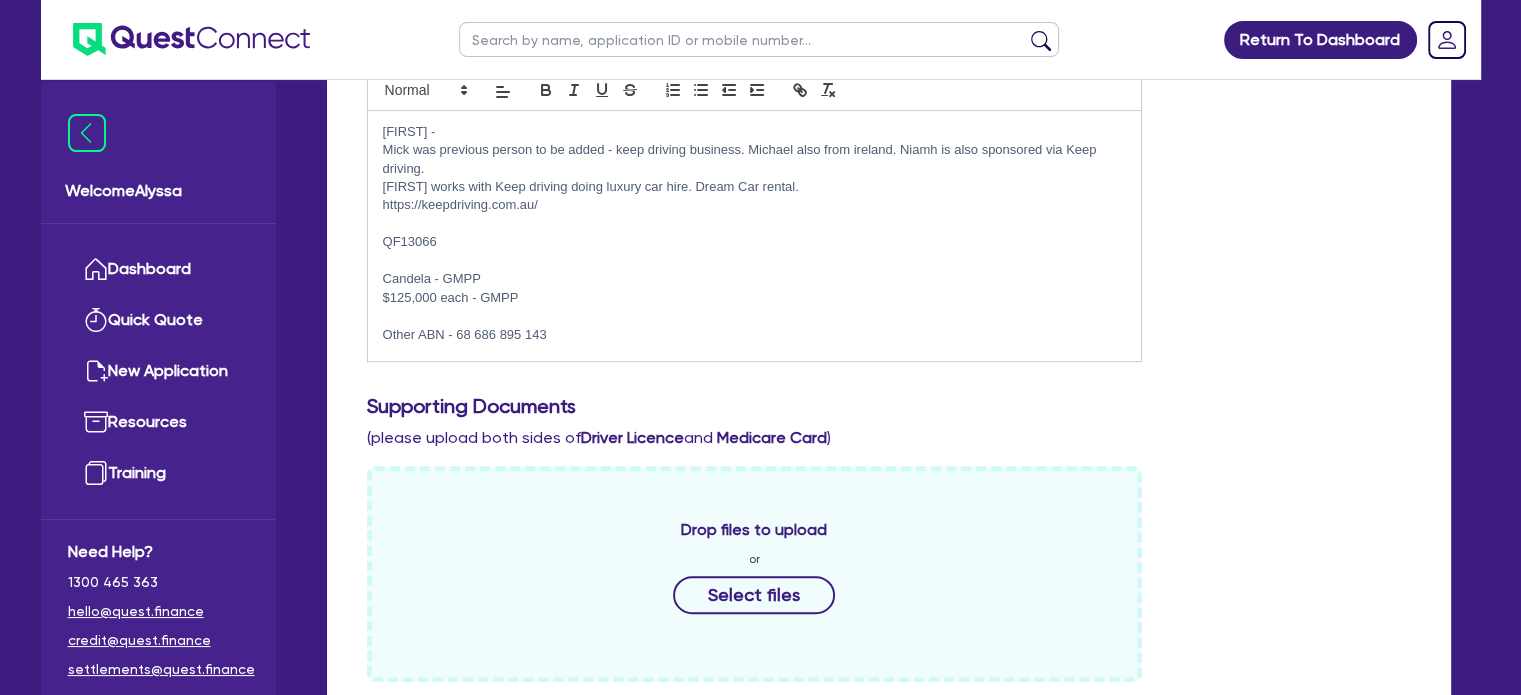 scroll, scrollTop: 584, scrollLeft: 0, axis: vertical 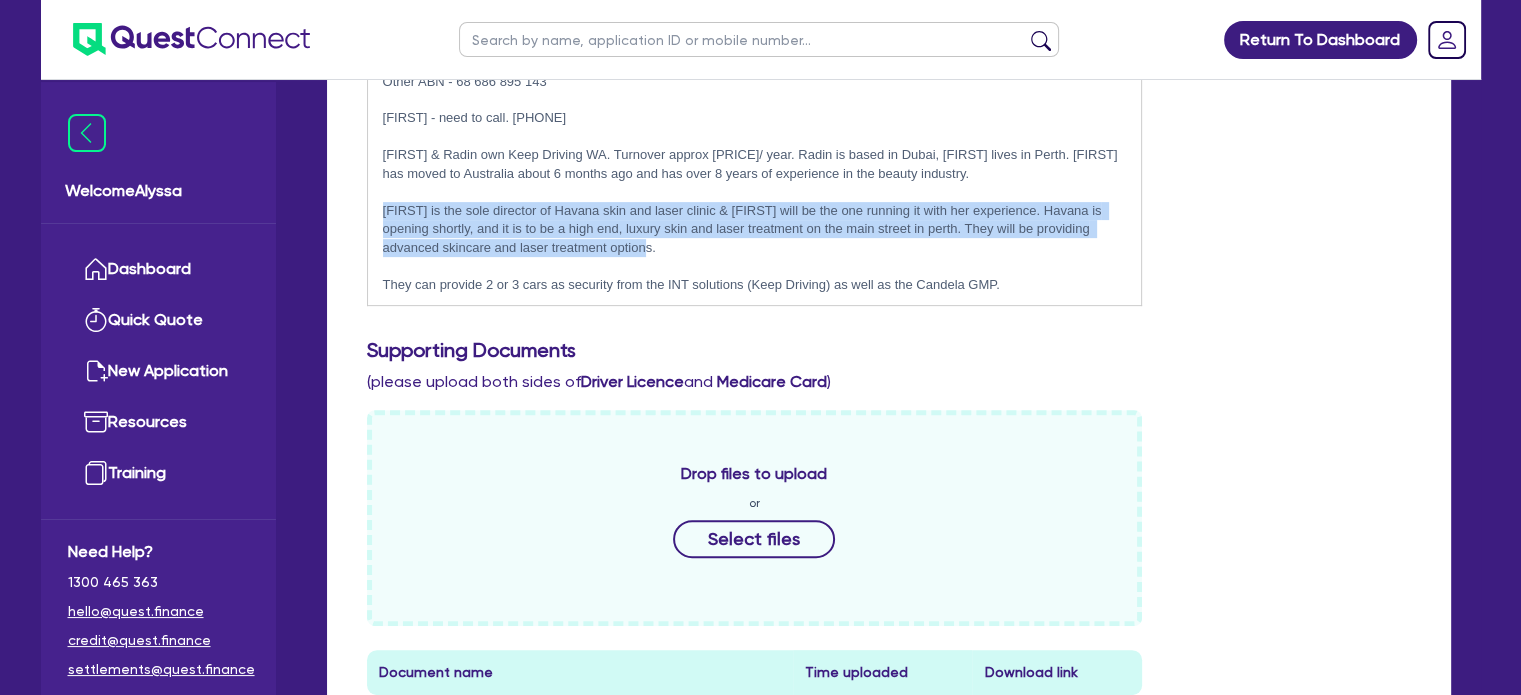 drag, startPoint x: 384, startPoint y: 201, endPoint x: 947, endPoint y: 239, distance: 564.28094 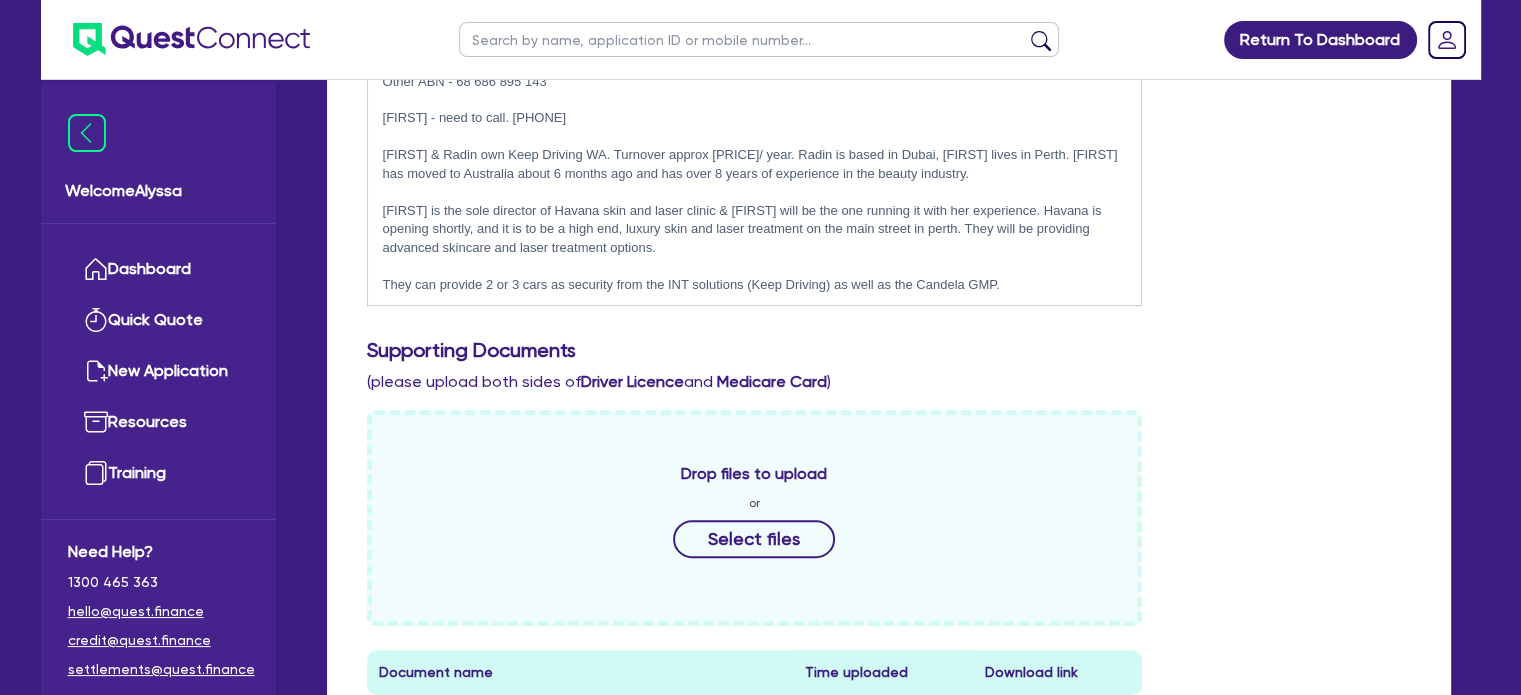 scroll, scrollTop: 160, scrollLeft: 0, axis: vertical 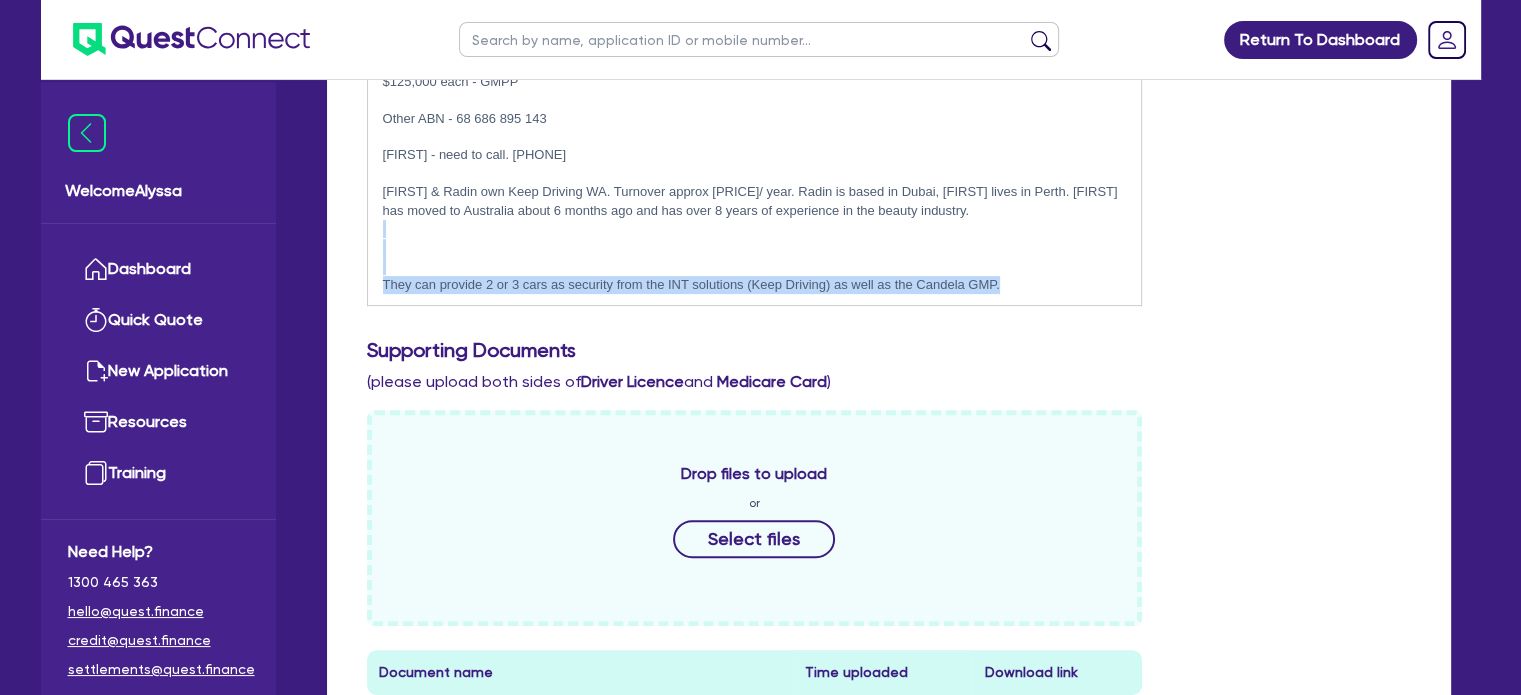 drag, startPoint x: 1010, startPoint y: 279, endPoint x: 419, endPoint y: 223, distance: 593.6472 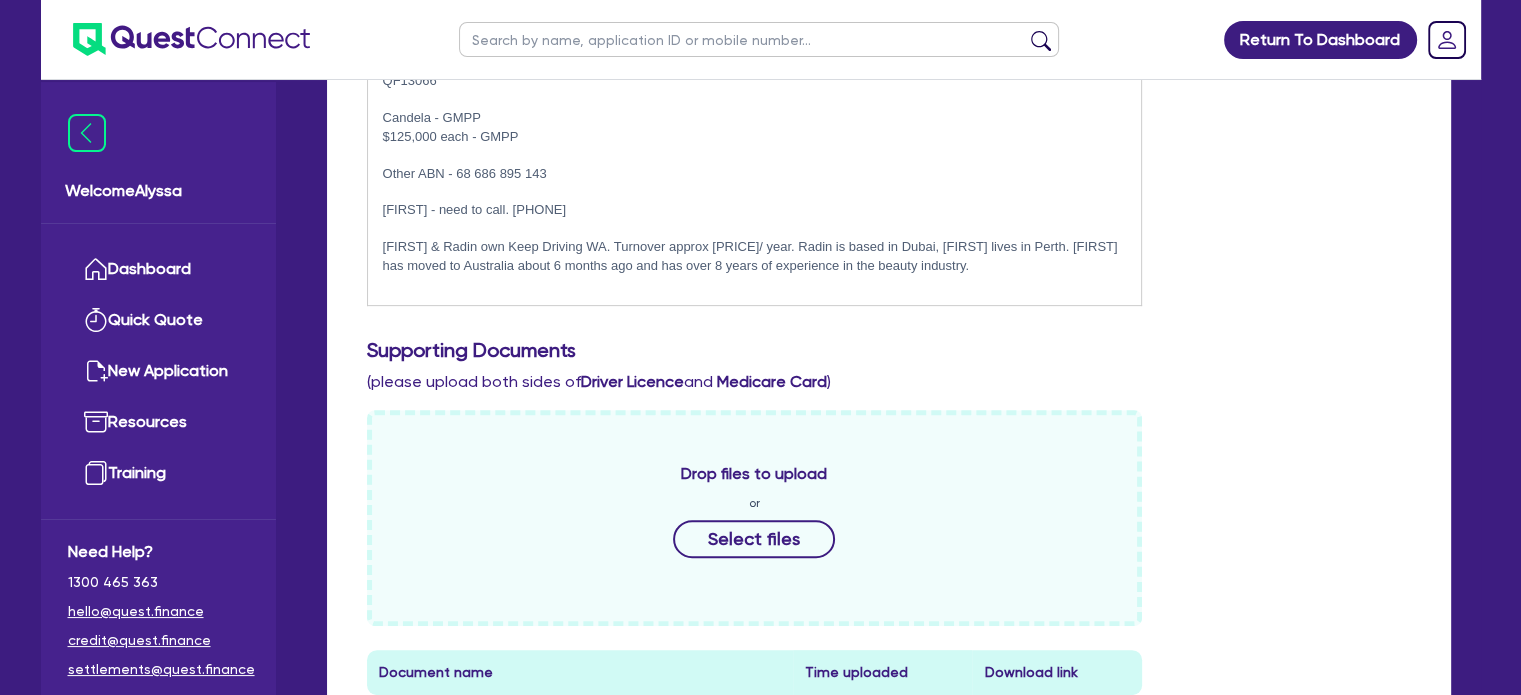 scroll, scrollTop: 124, scrollLeft: 0, axis: vertical 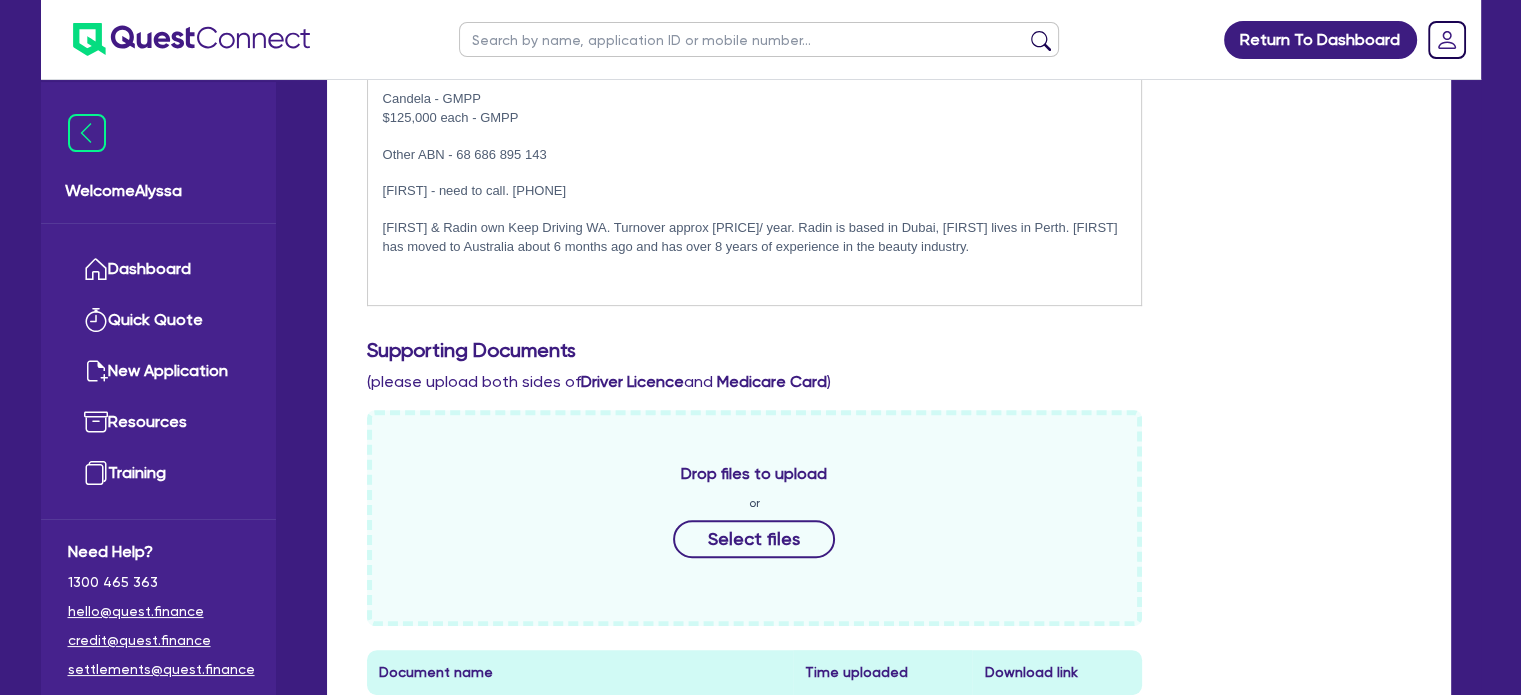 type 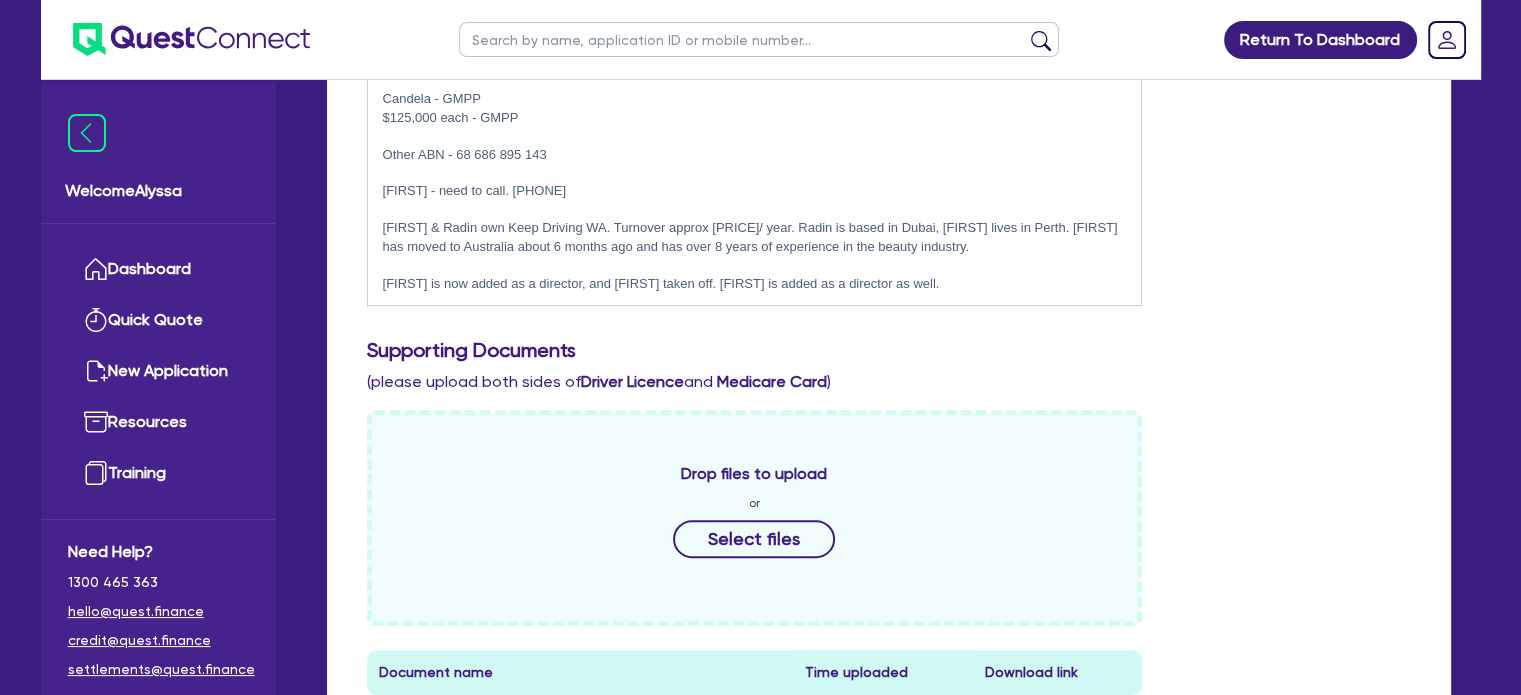 scroll, scrollTop: 0, scrollLeft: 0, axis: both 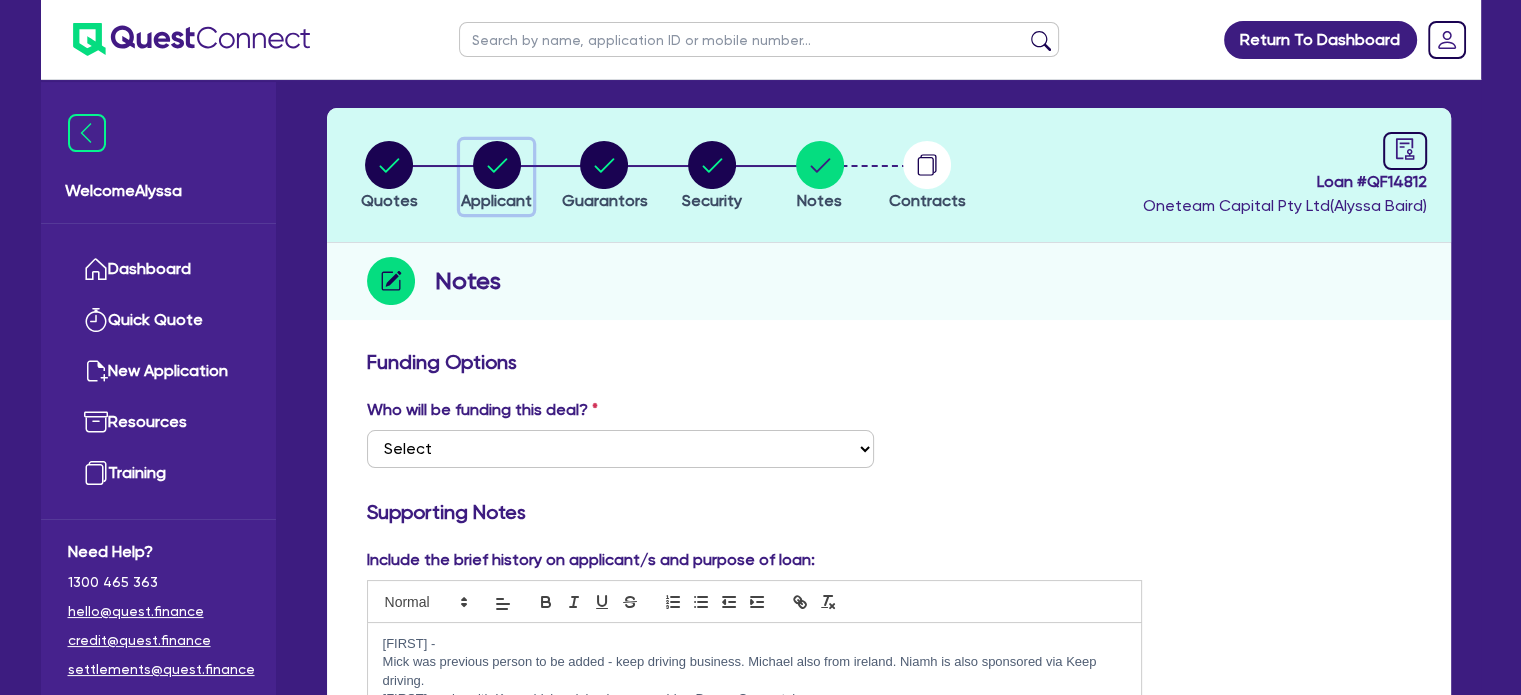 click 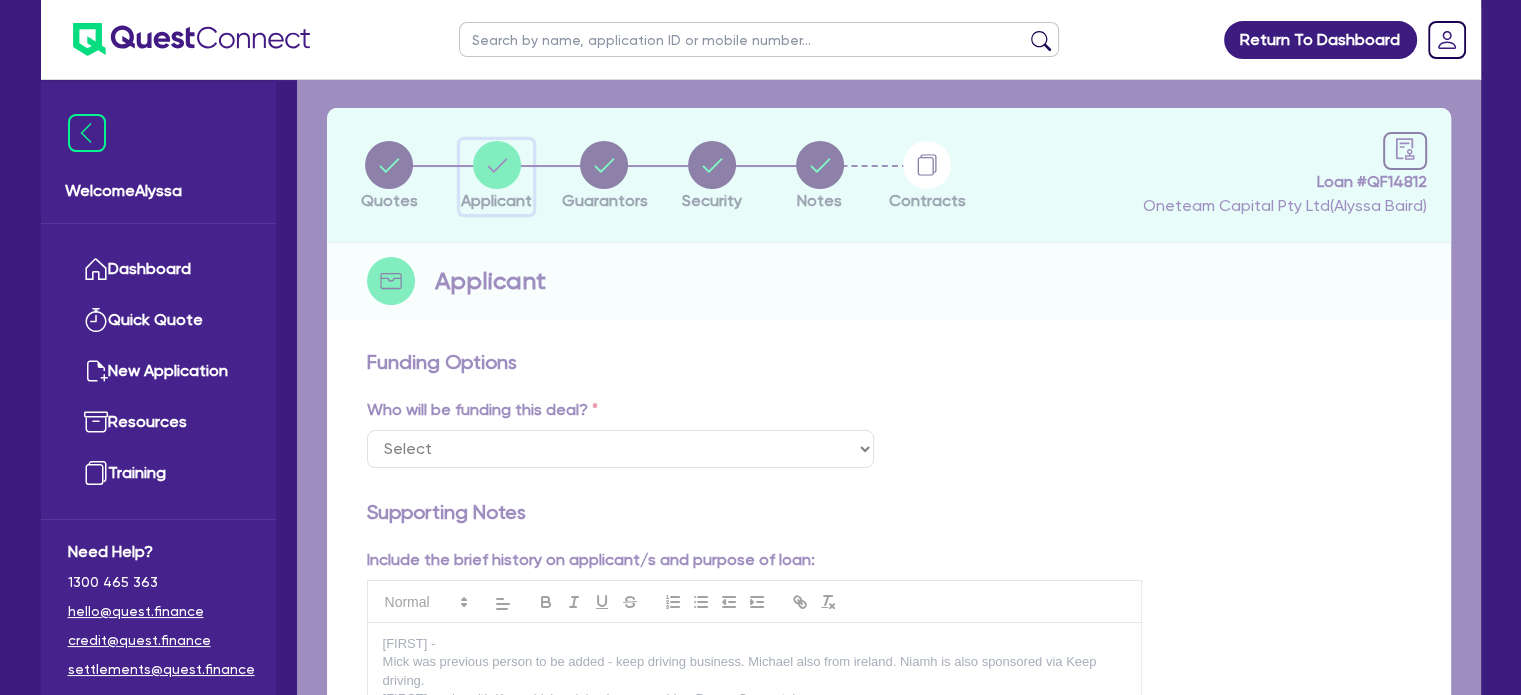 scroll, scrollTop: 0, scrollLeft: 0, axis: both 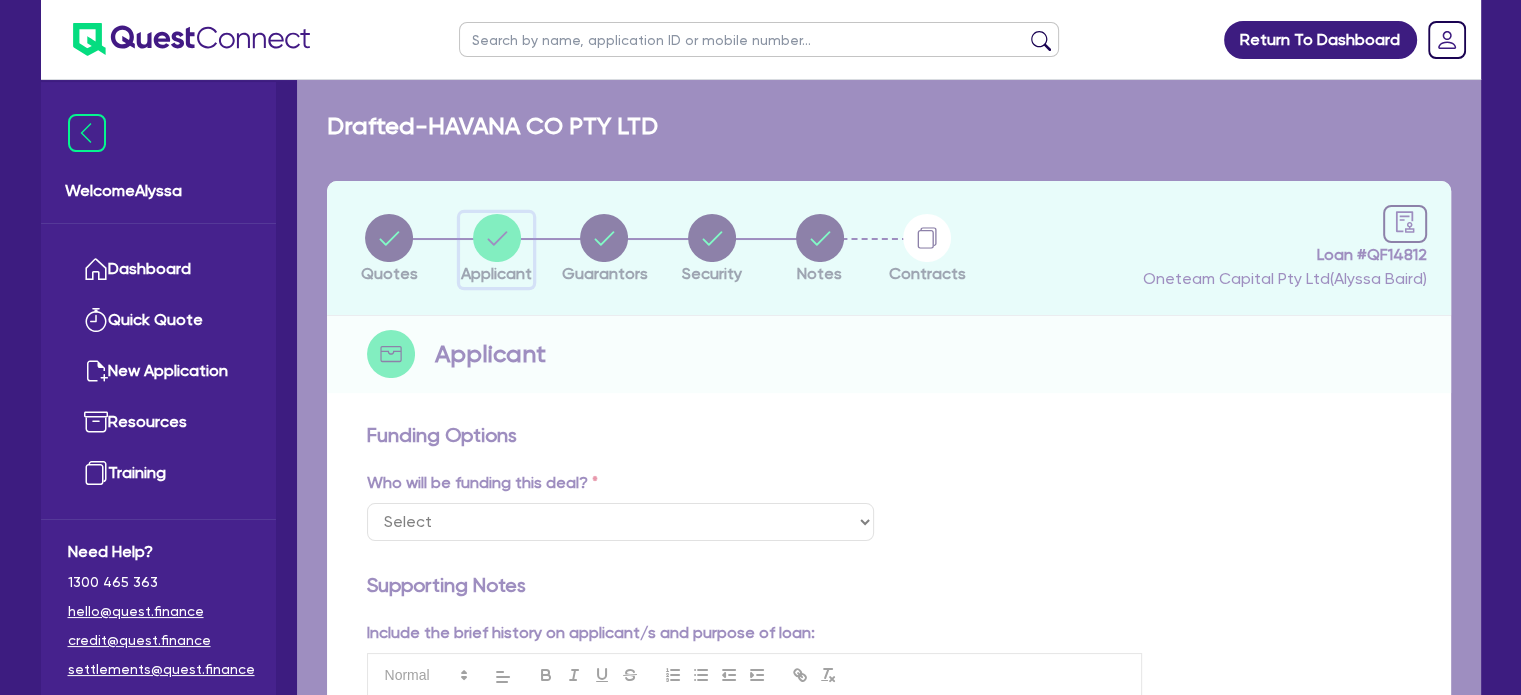 select on "COMPANY" 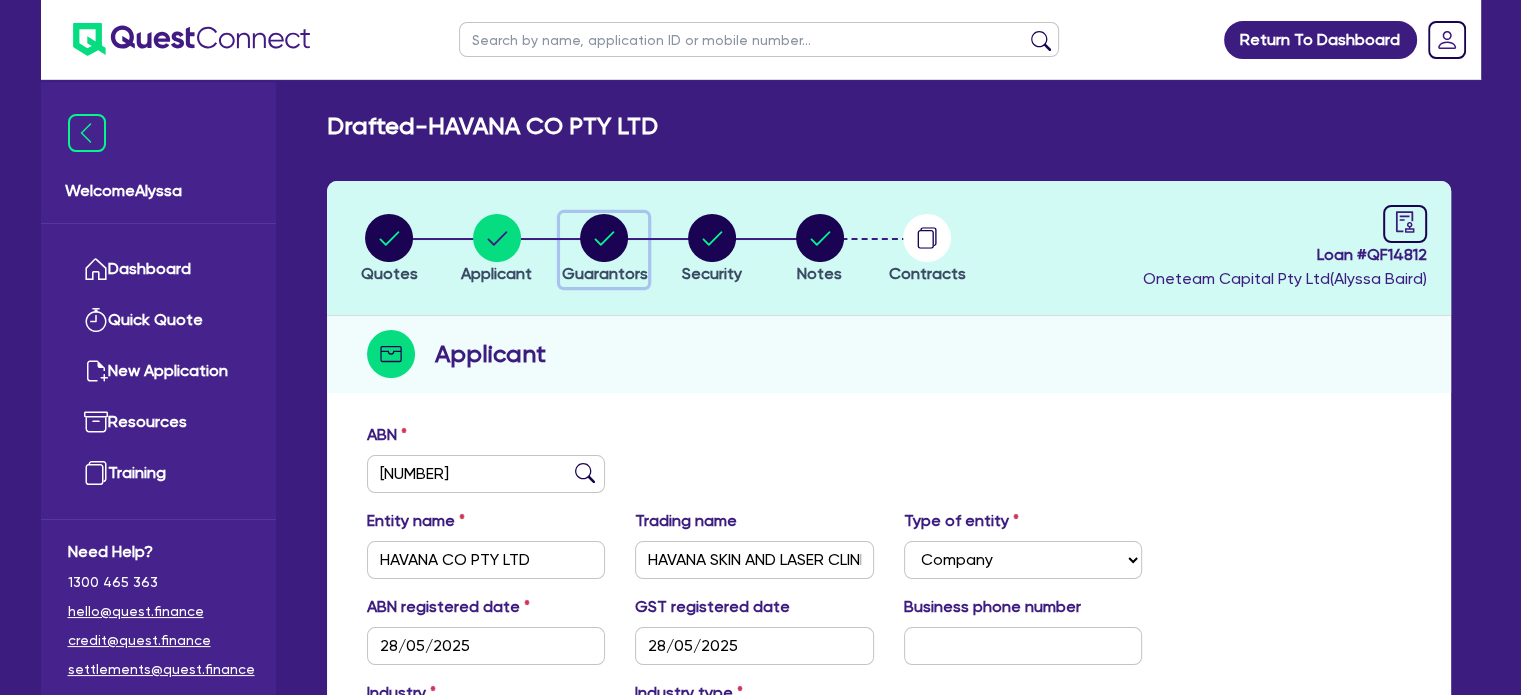 click 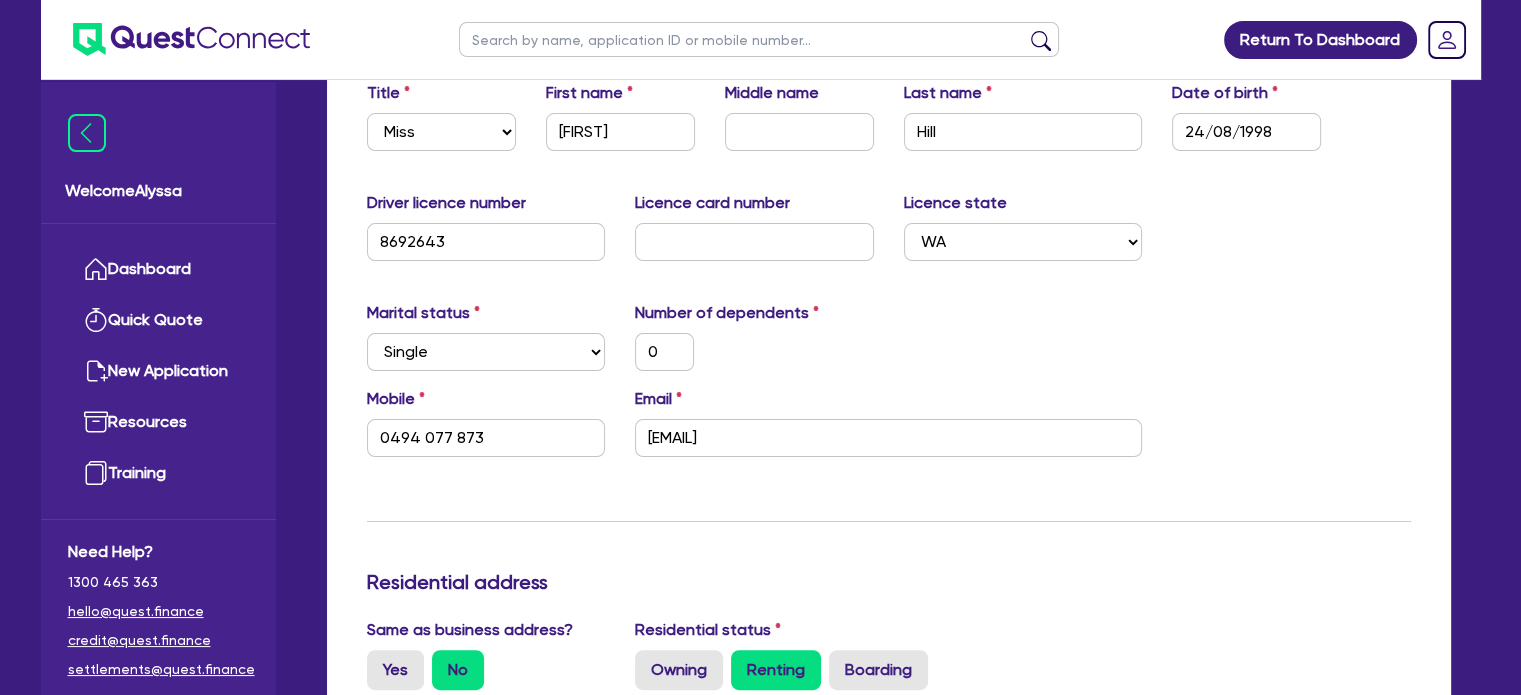 scroll, scrollTop: 392, scrollLeft: 0, axis: vertical 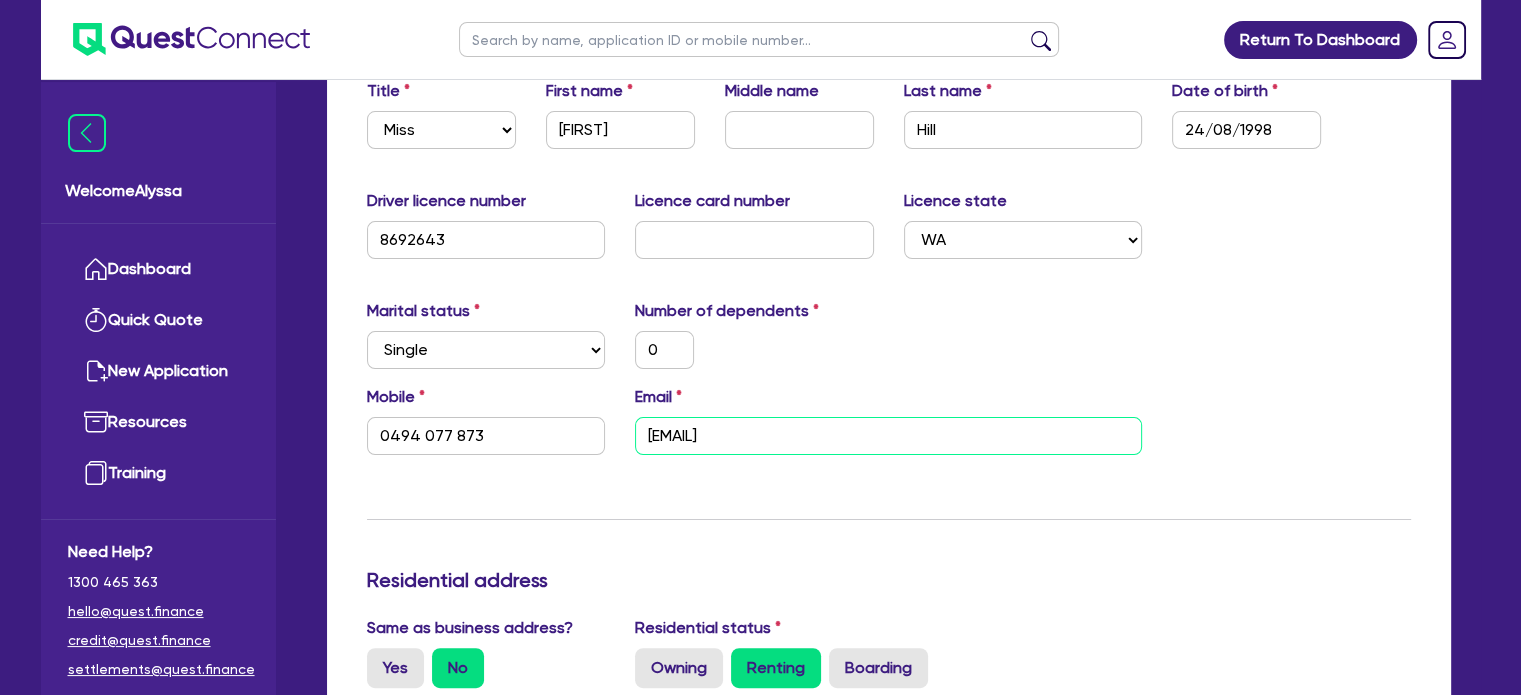 drag, startPoint x: 828, startPoint y: 428, endPoint x: 590, endPoint y: 421, distance: 238.10292 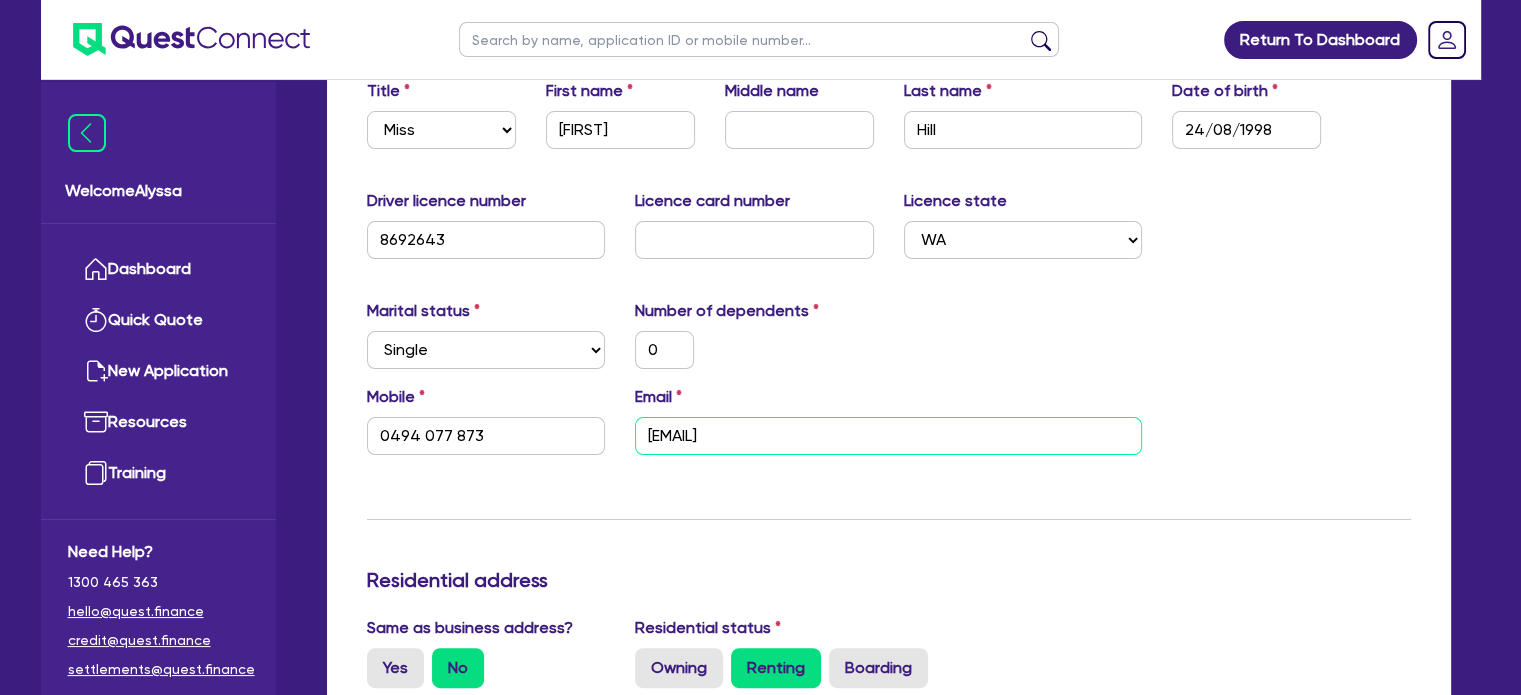 scroll, scrollTop: 0, scrollLeft: 0, axis: both 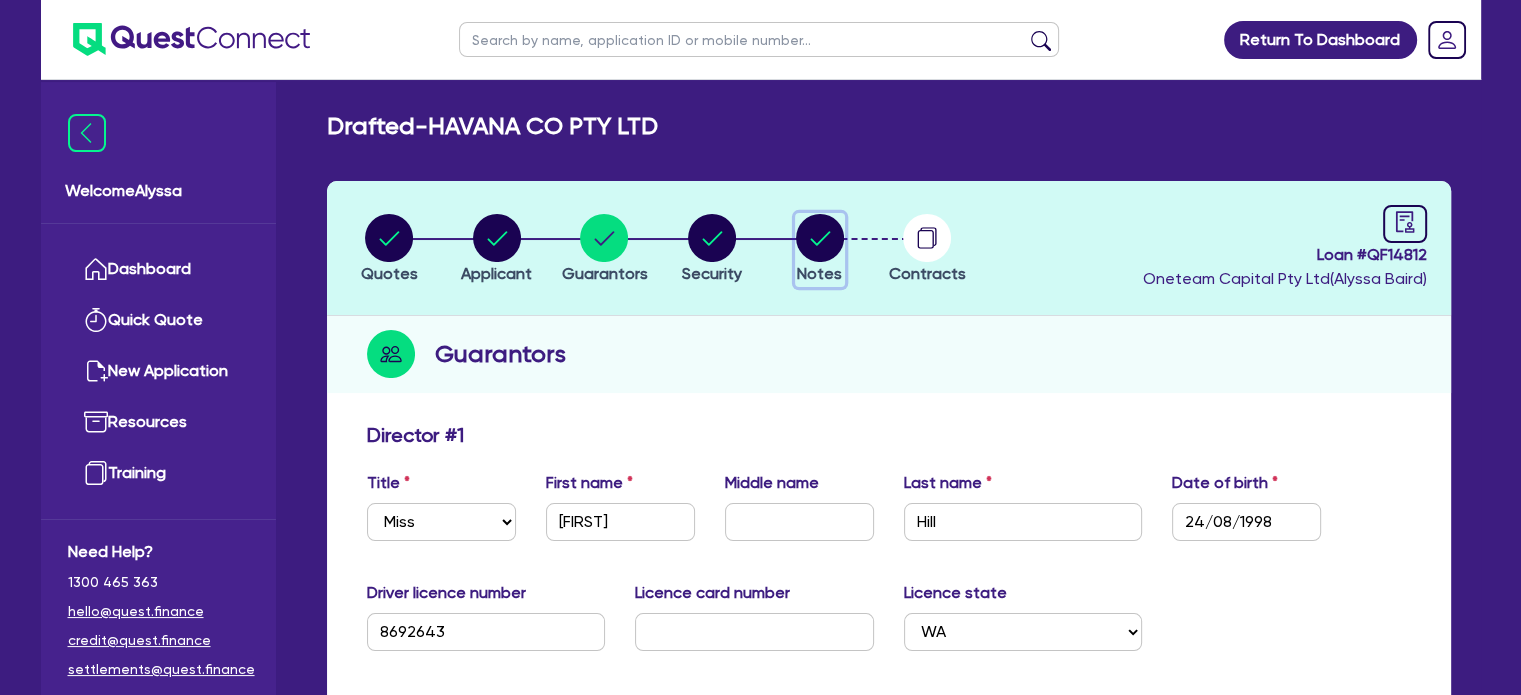 click 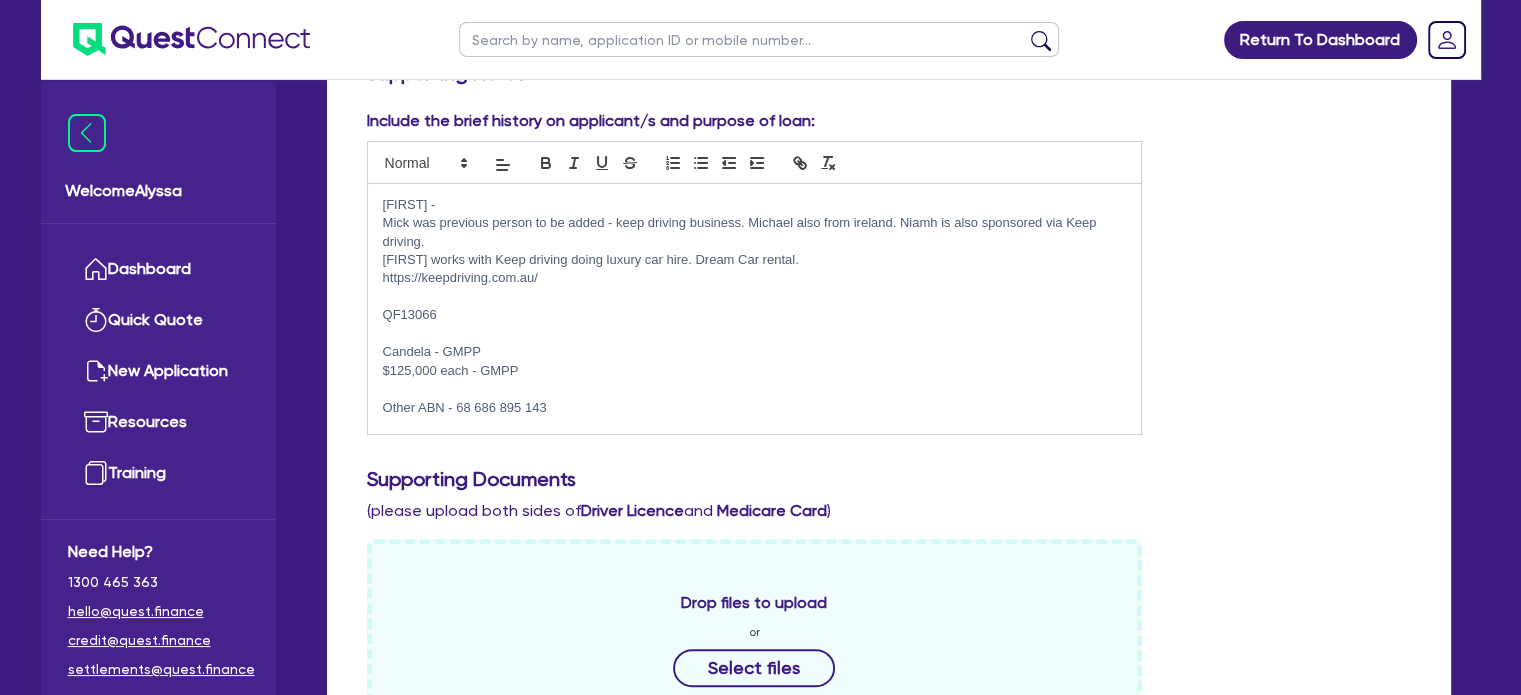 scroll, scrollTop: 522, scrollLeft: 0, axis: vertical 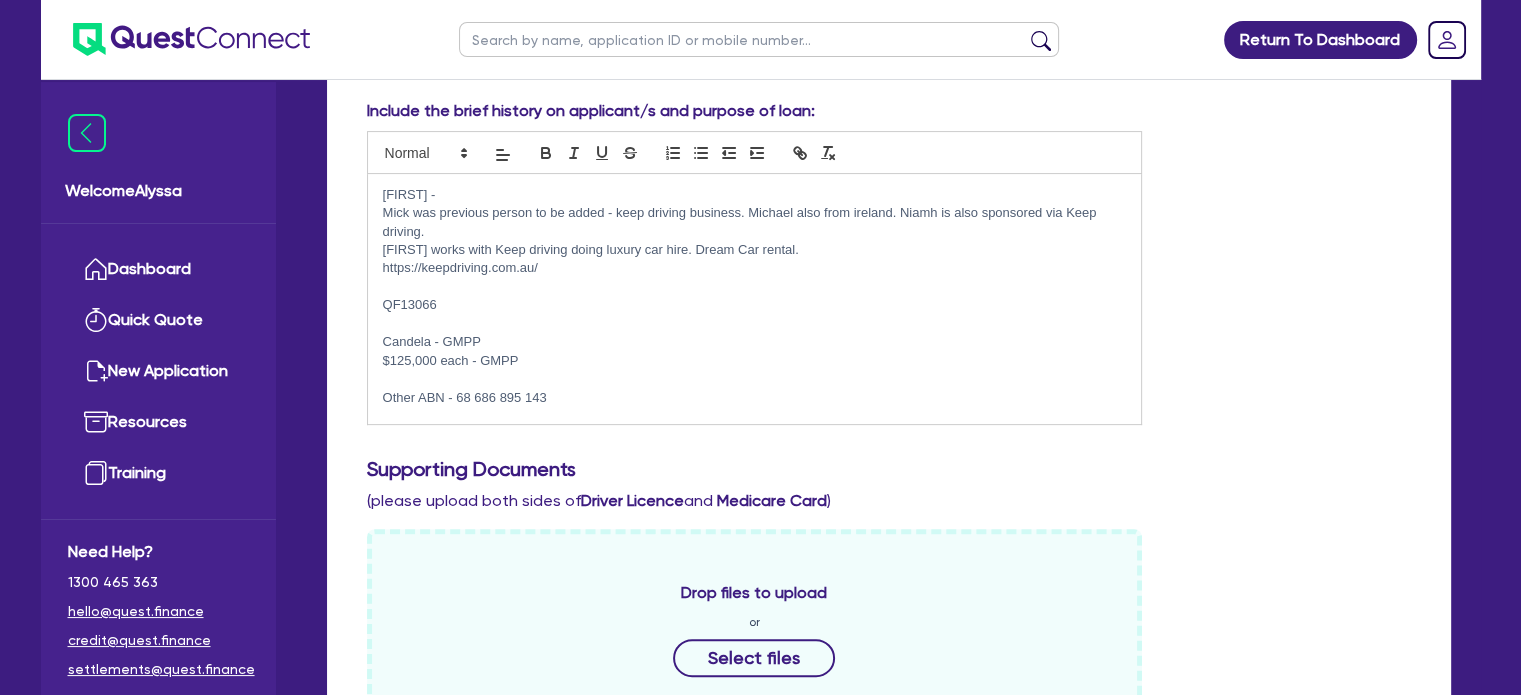 click at bounding box center [759, 39] 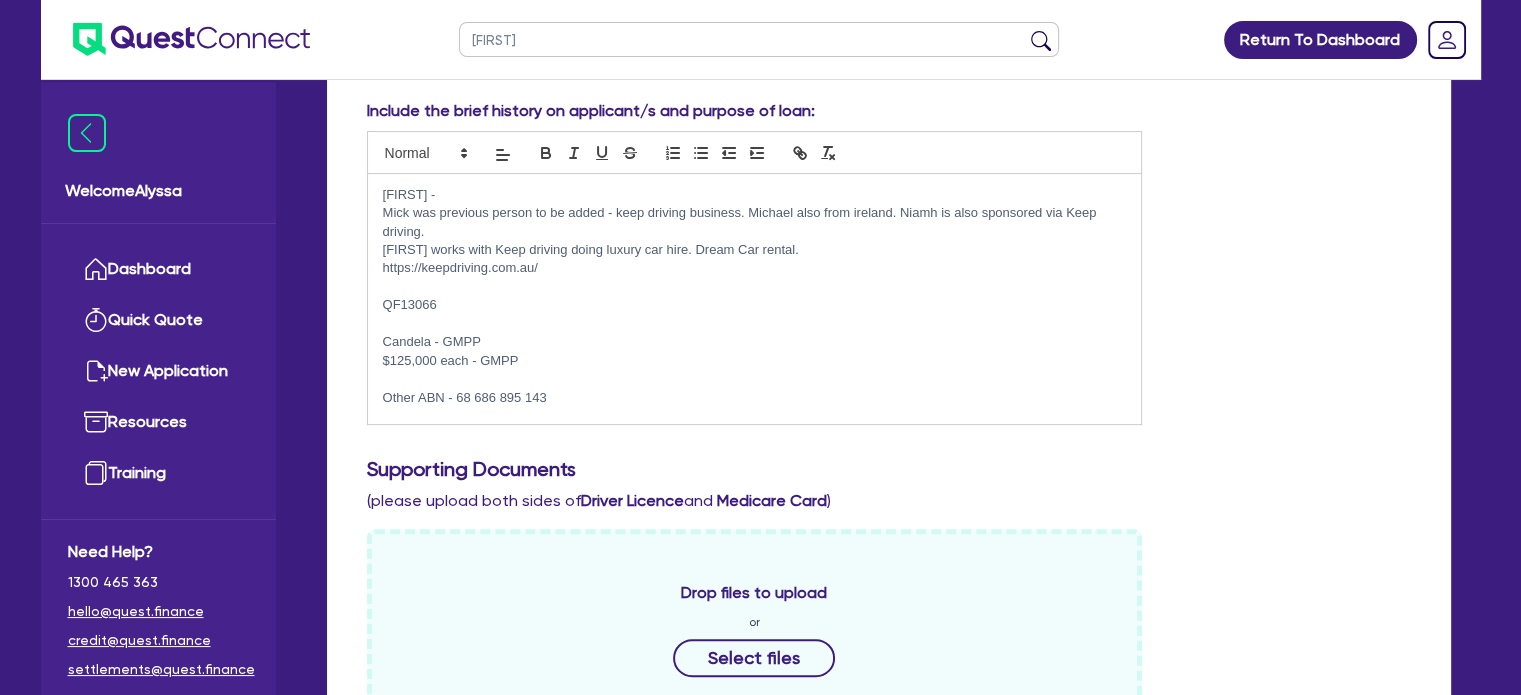 type on "[FIRST]" 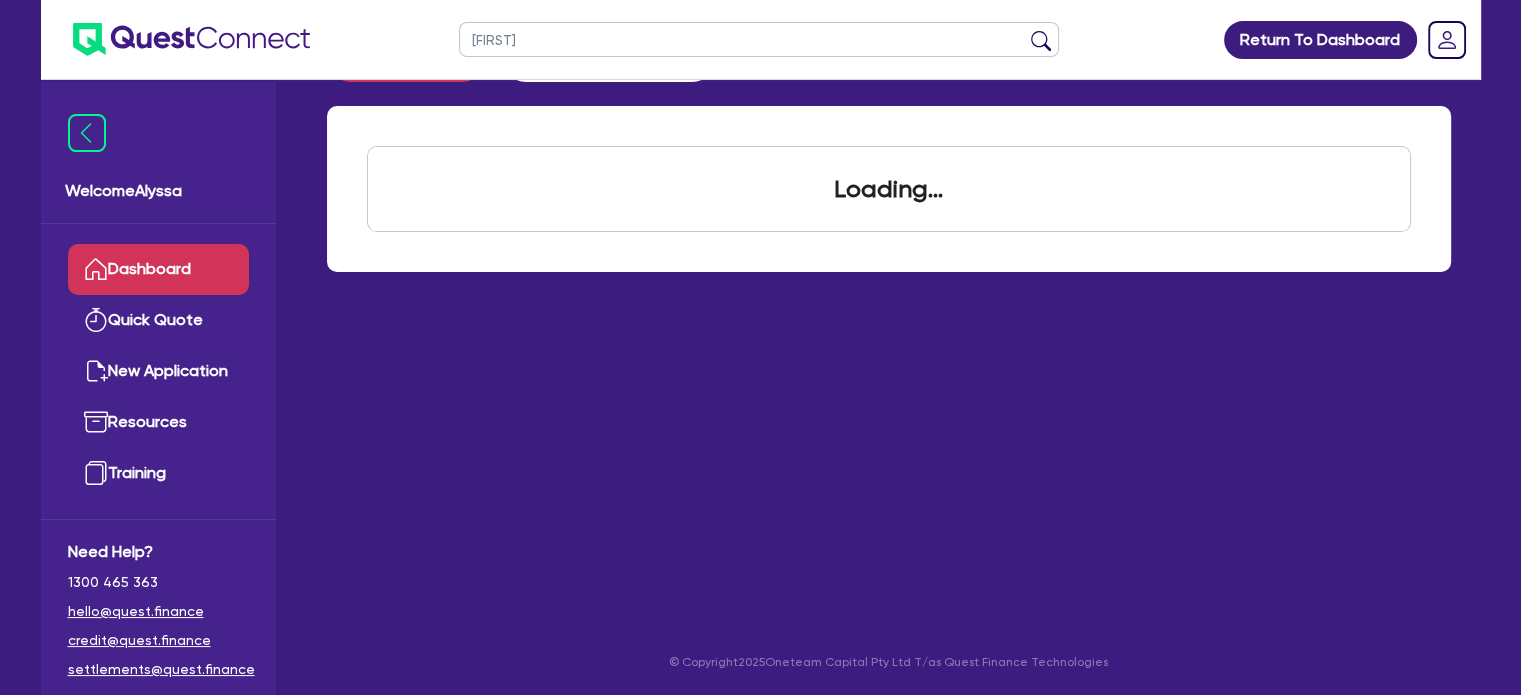 scroll, scrollTop: 0, scrollLeft: 0, axis: both 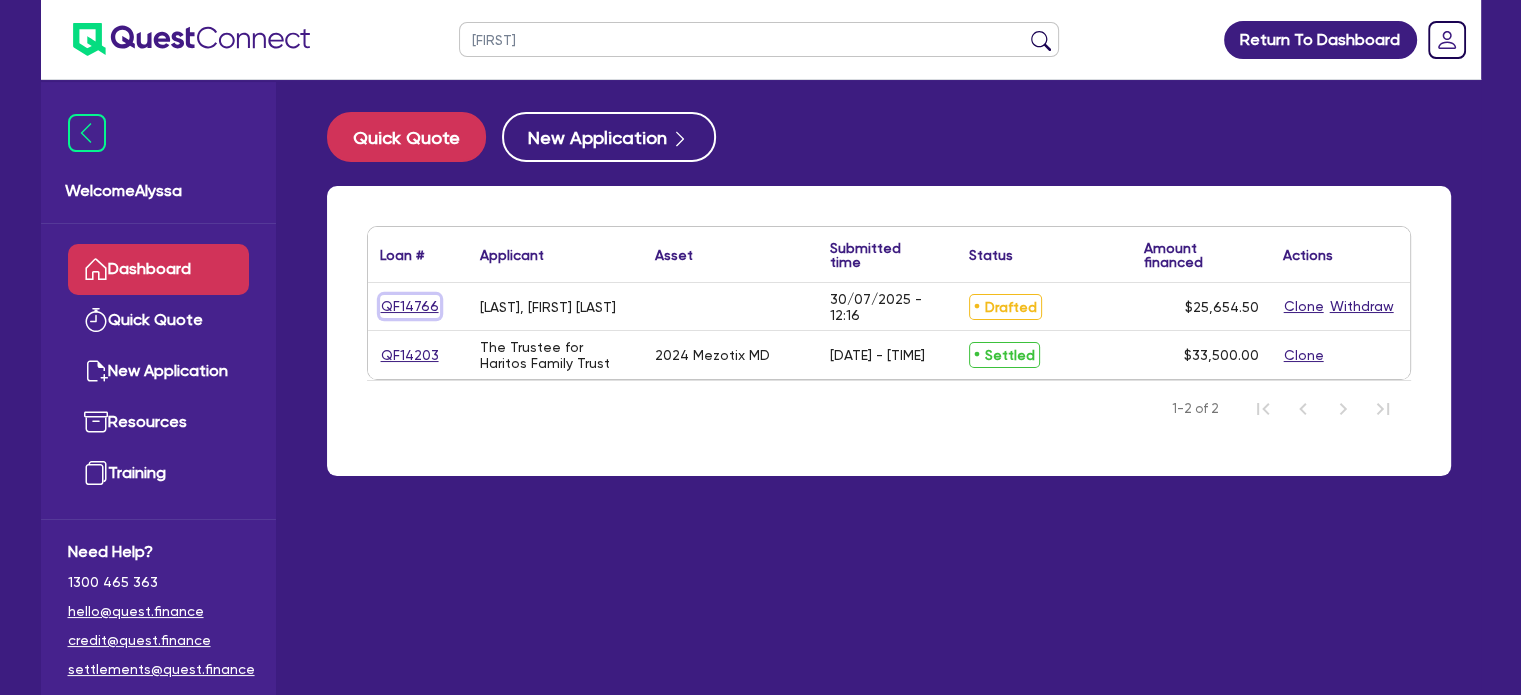 click on "QF14766" at bounding box center (410, 306) 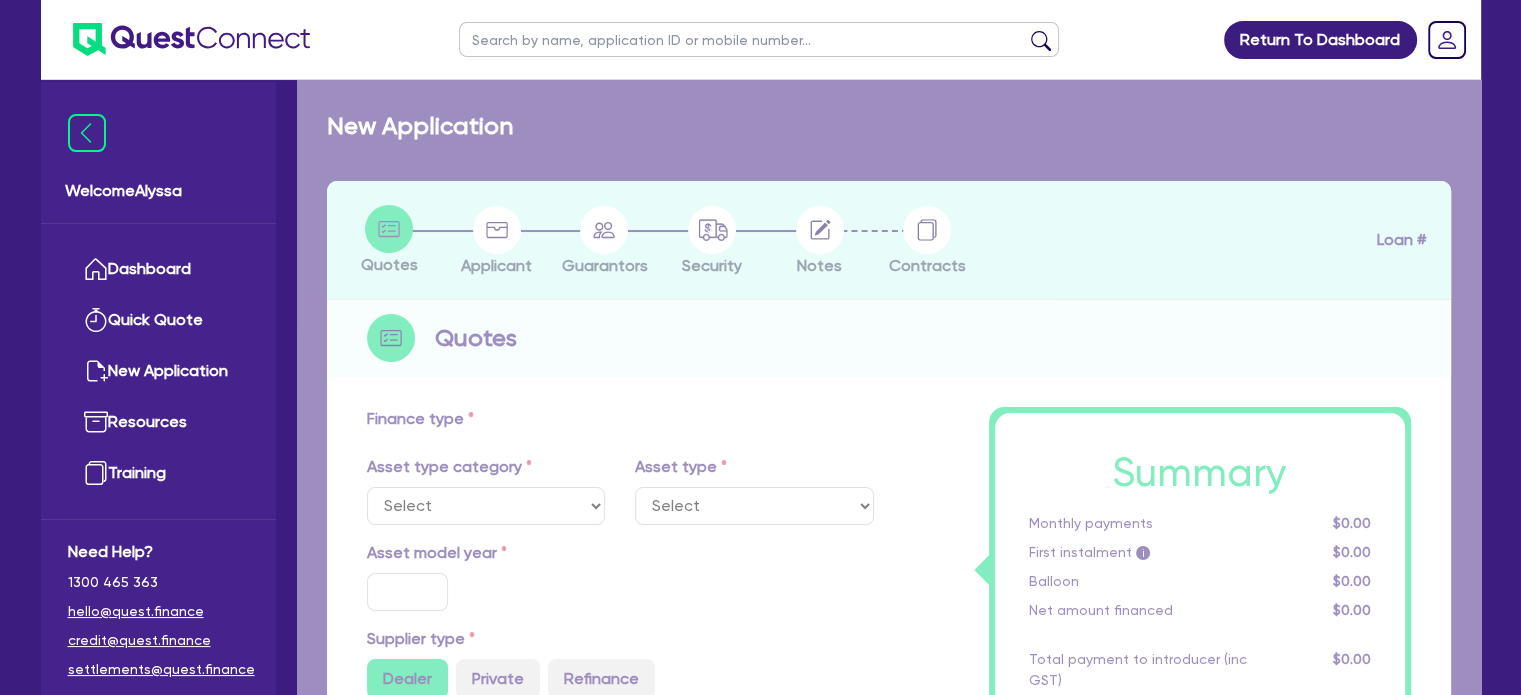 type on "25,000" 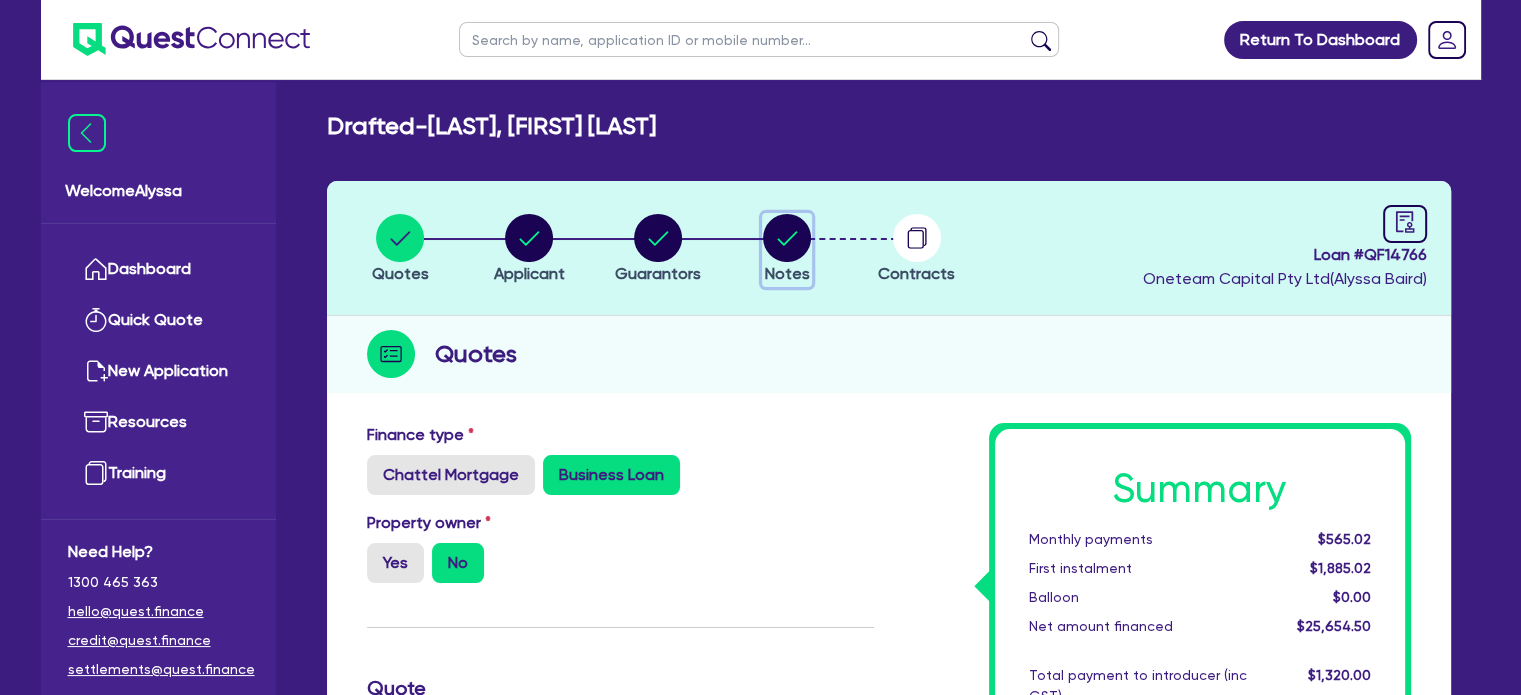 click 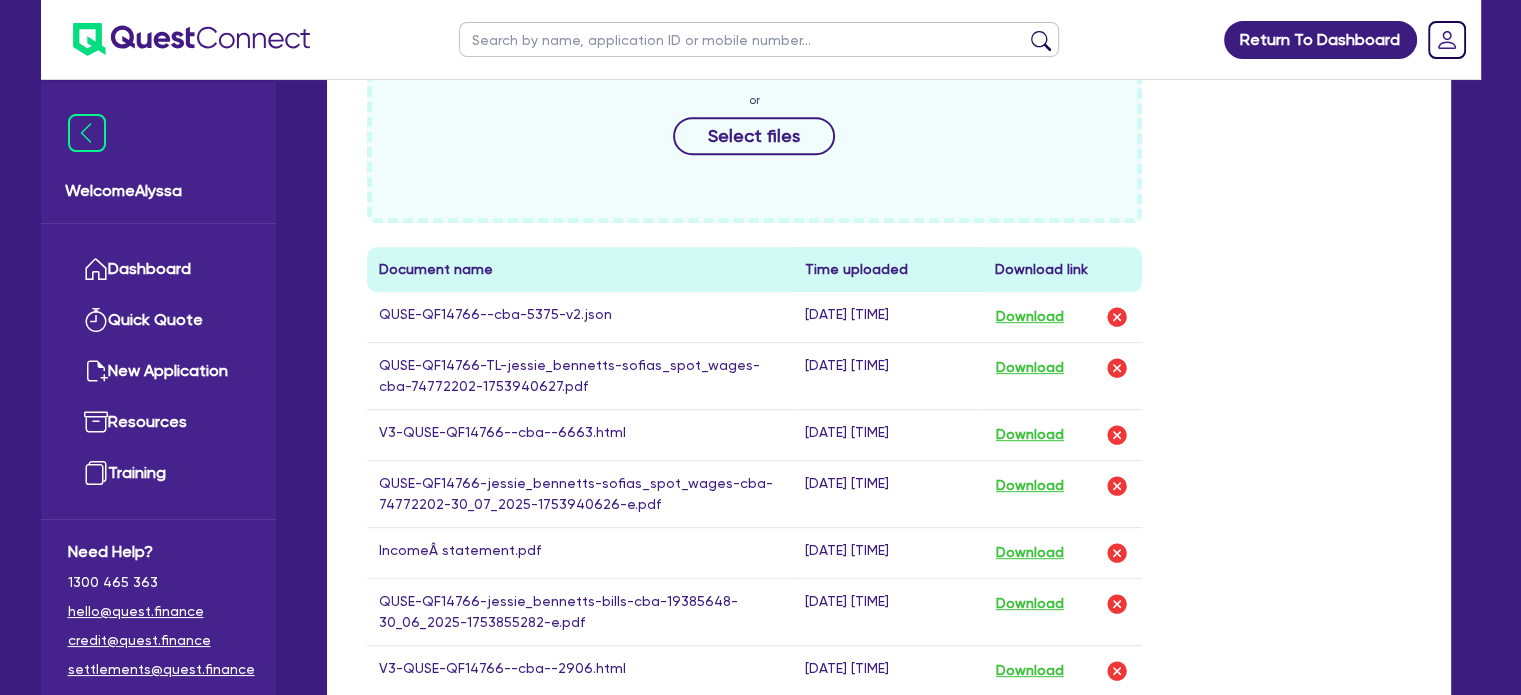 scroll, scrollTop: 948, scrollLeft: 0, axis: vertical 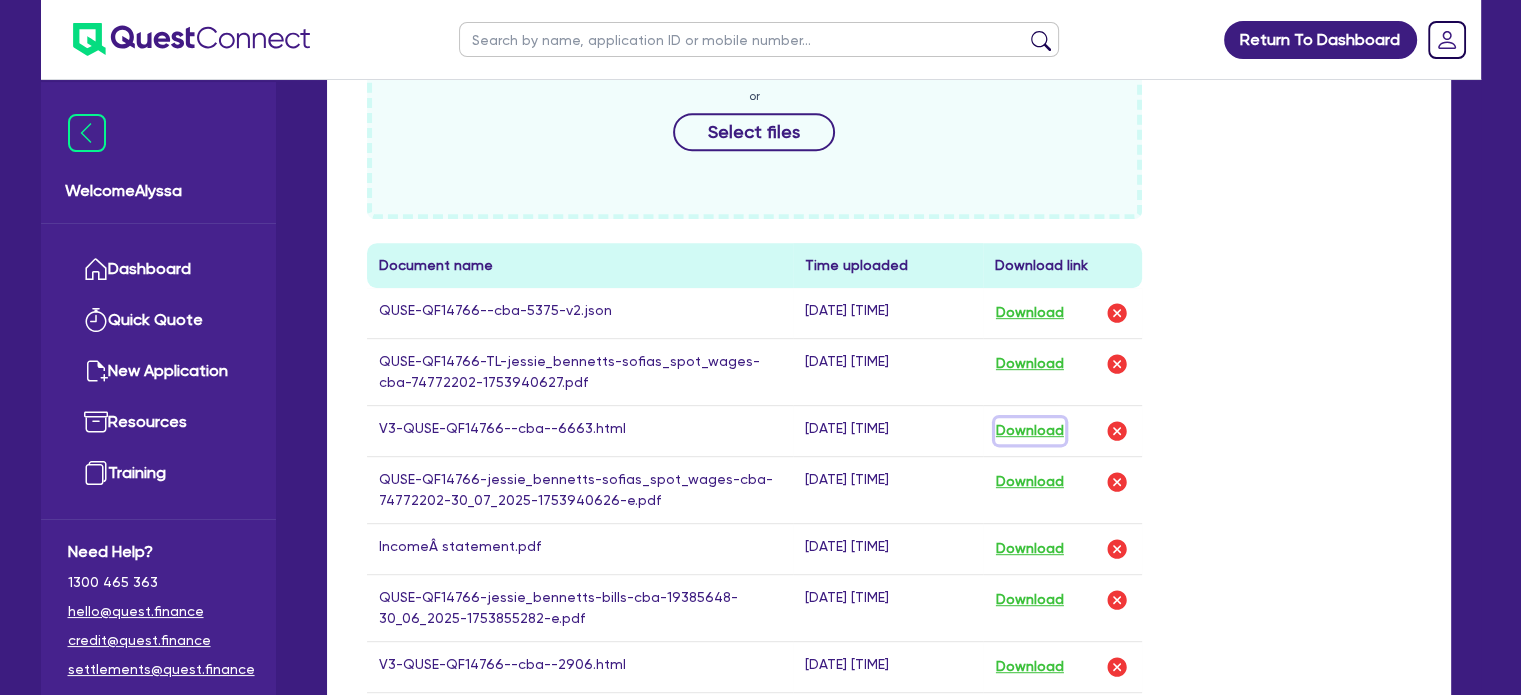 click on "Download" at bounding box center [1030, 431] 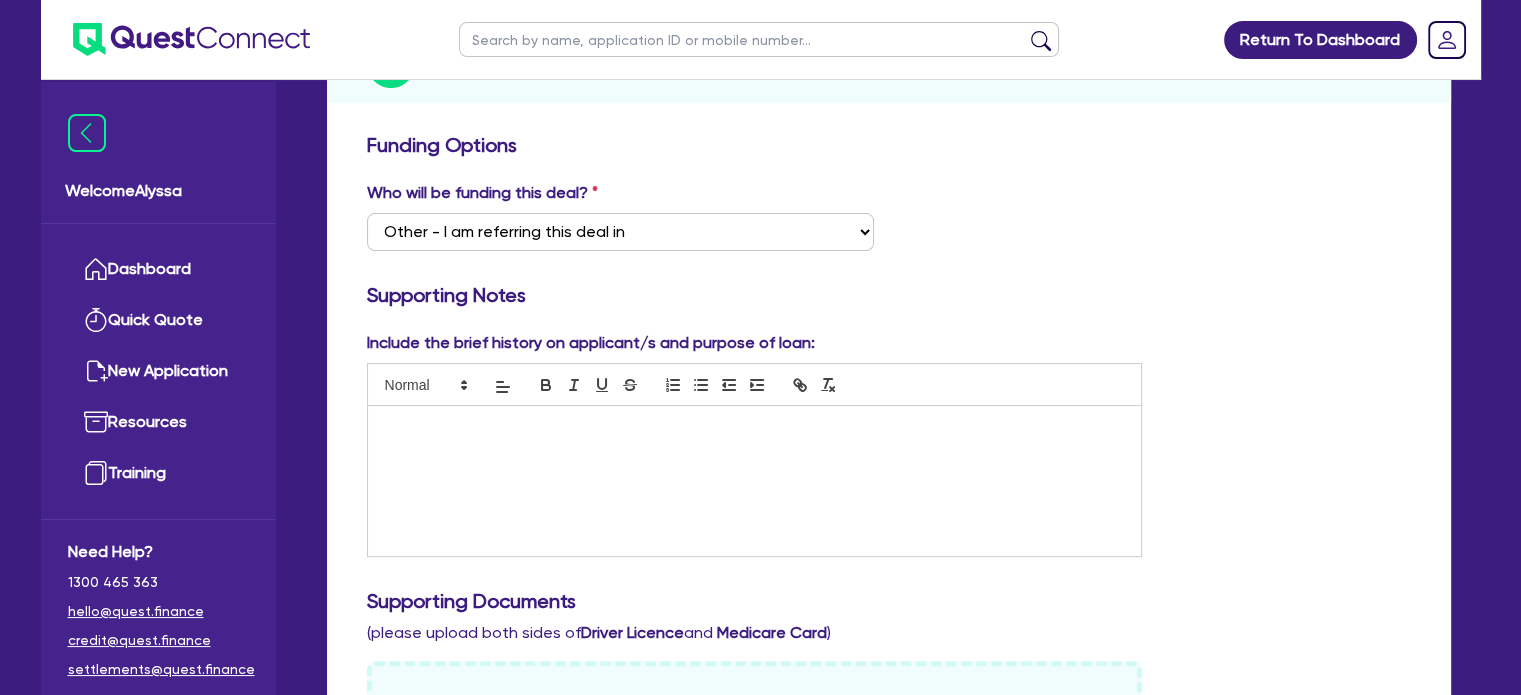 scroll, scrollTop: 0, scrollLeft: 0, axis: both 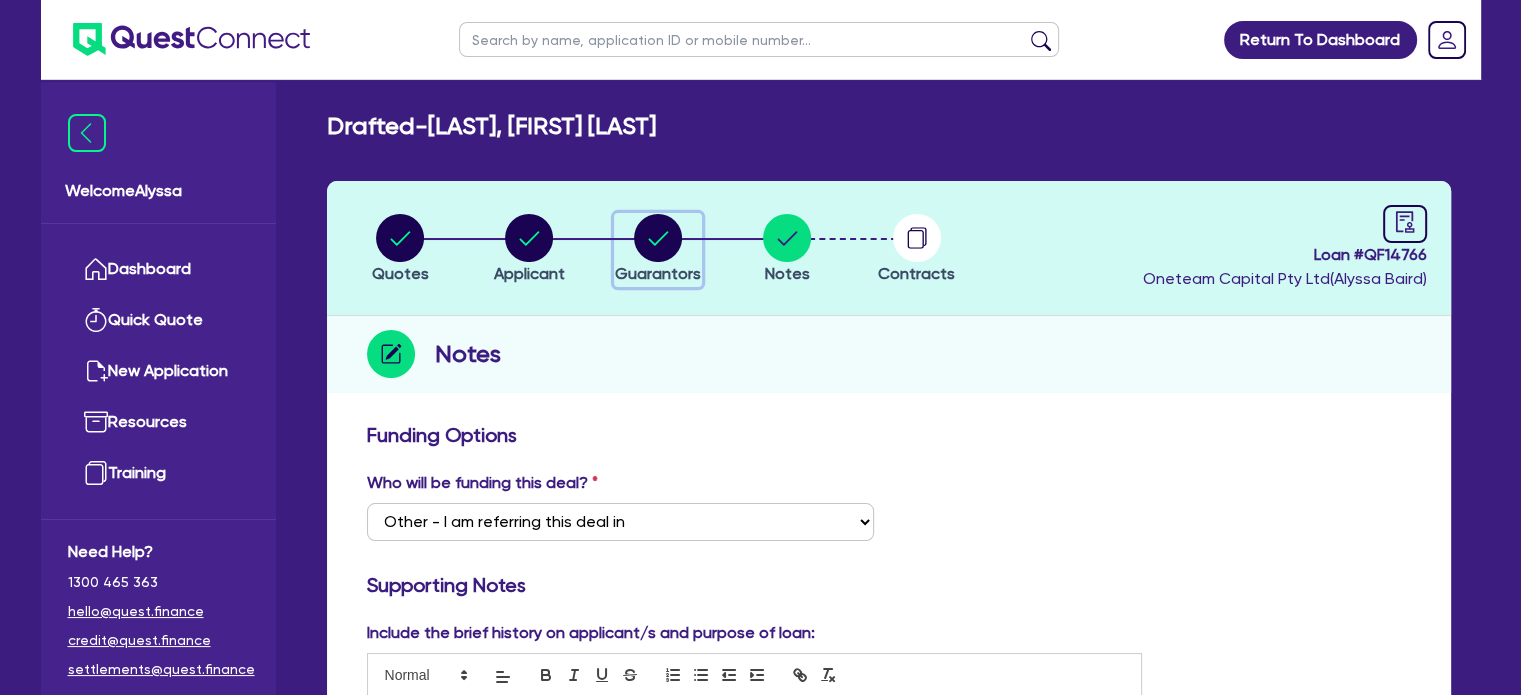 click 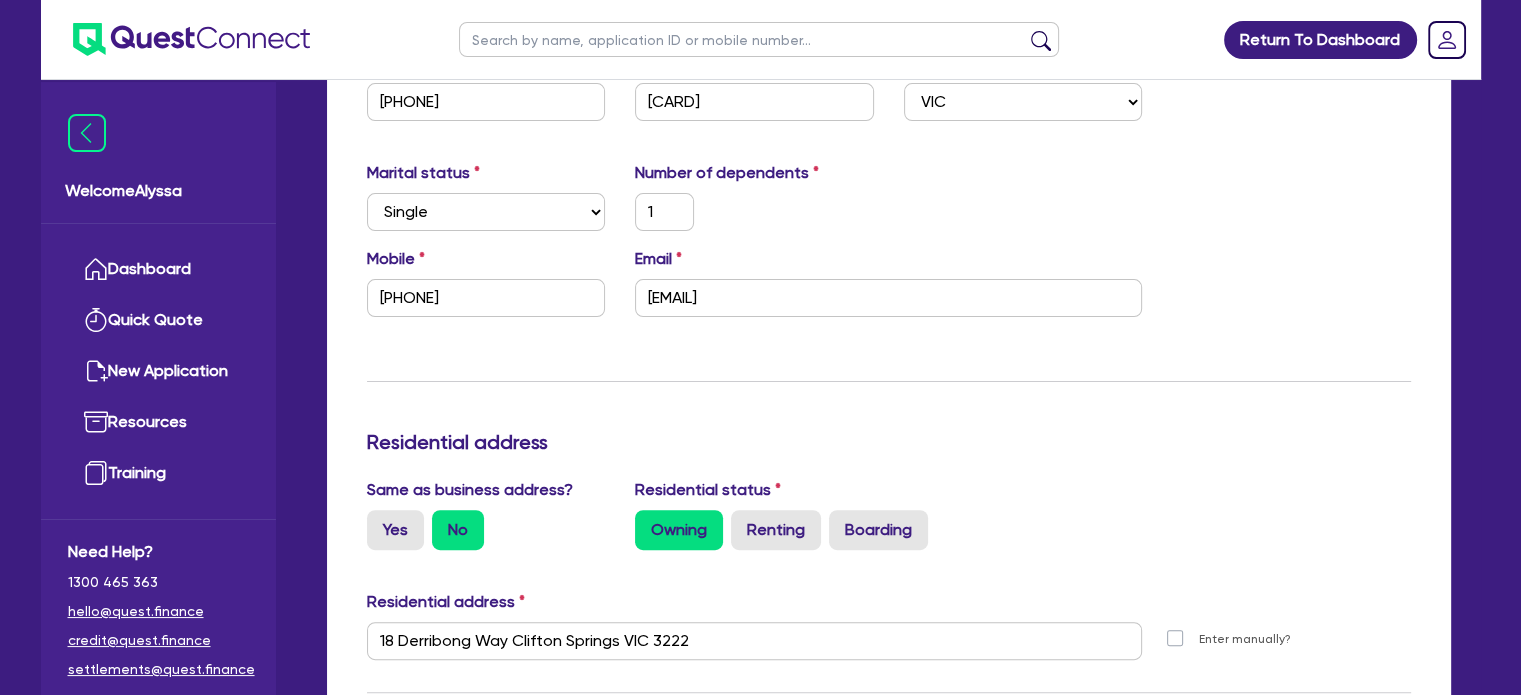 scroll, scrollTop: 544, scrollLeft: 0, axis: vertical 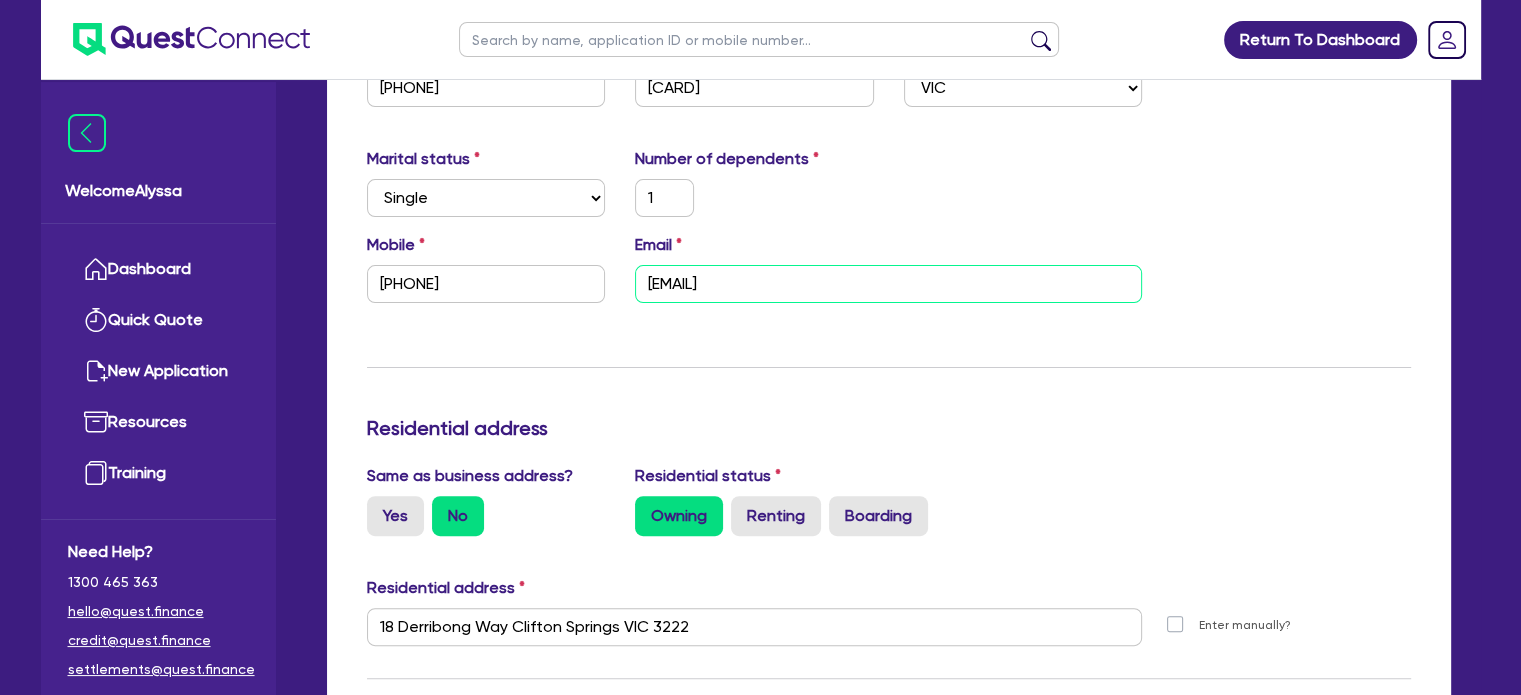 drag, startPoint x: 856, startPoint y: 295, endPoint x: 620, endPoint y: 283, distance: 236.30489 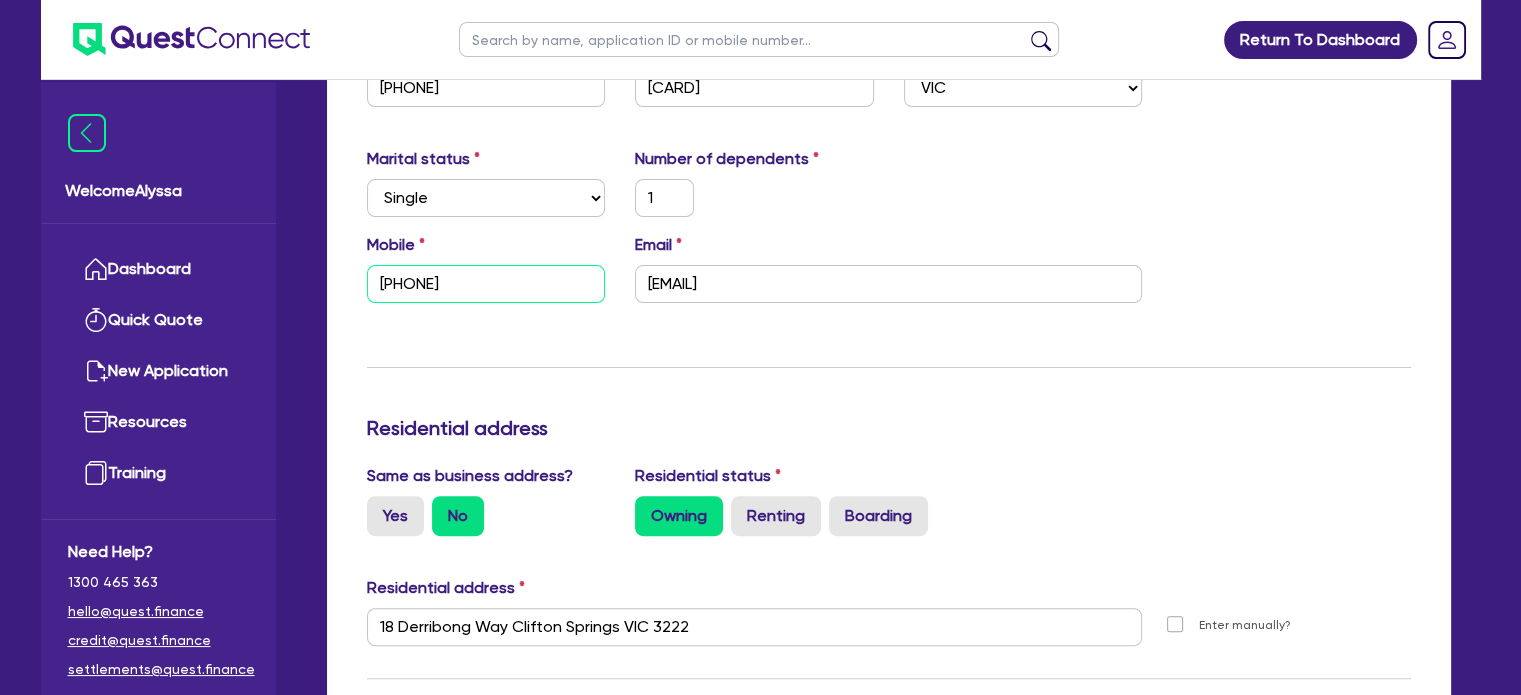 drag, startPoint x: 488, startPoint y: 278, endPoint x: 324, endPoint y: 260, distance: 164.98485 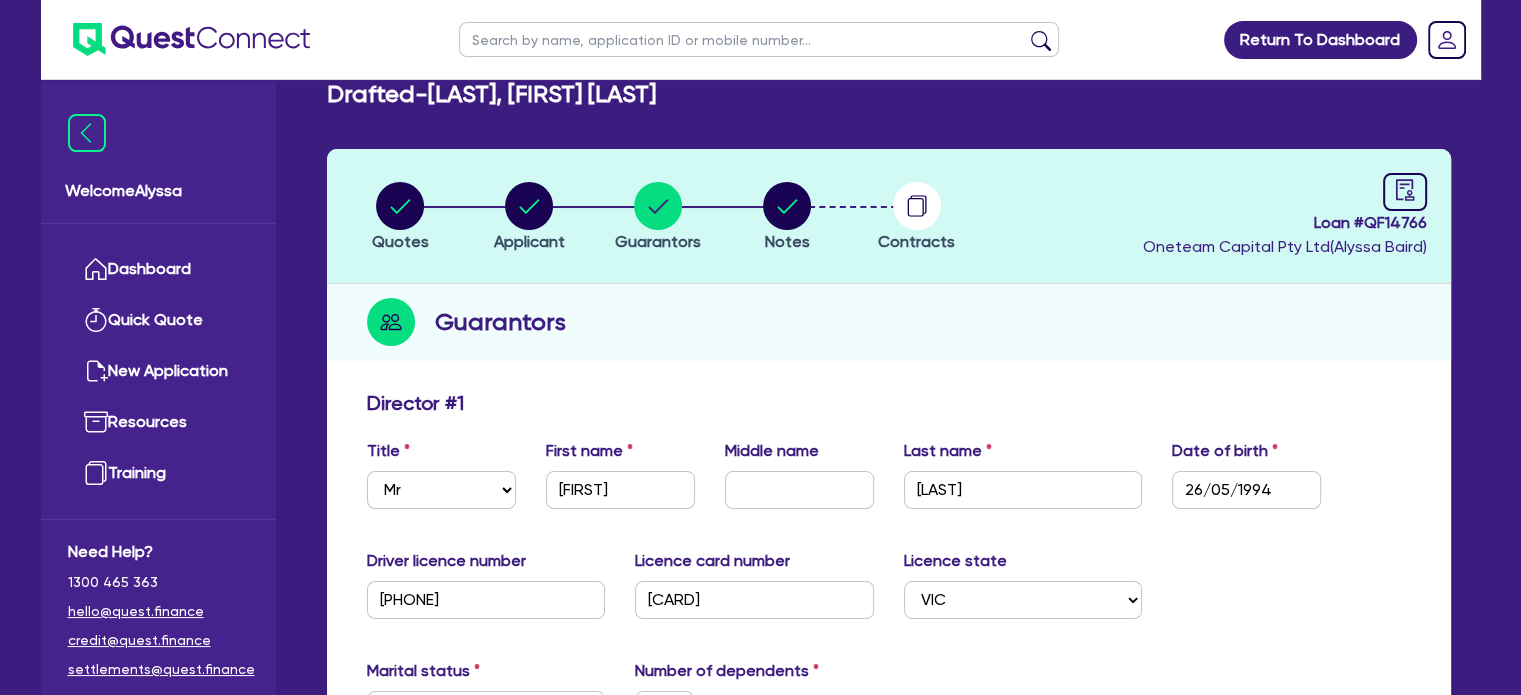 scroll, scrollTop: 23, scrollLeft: 0, axis: vertical 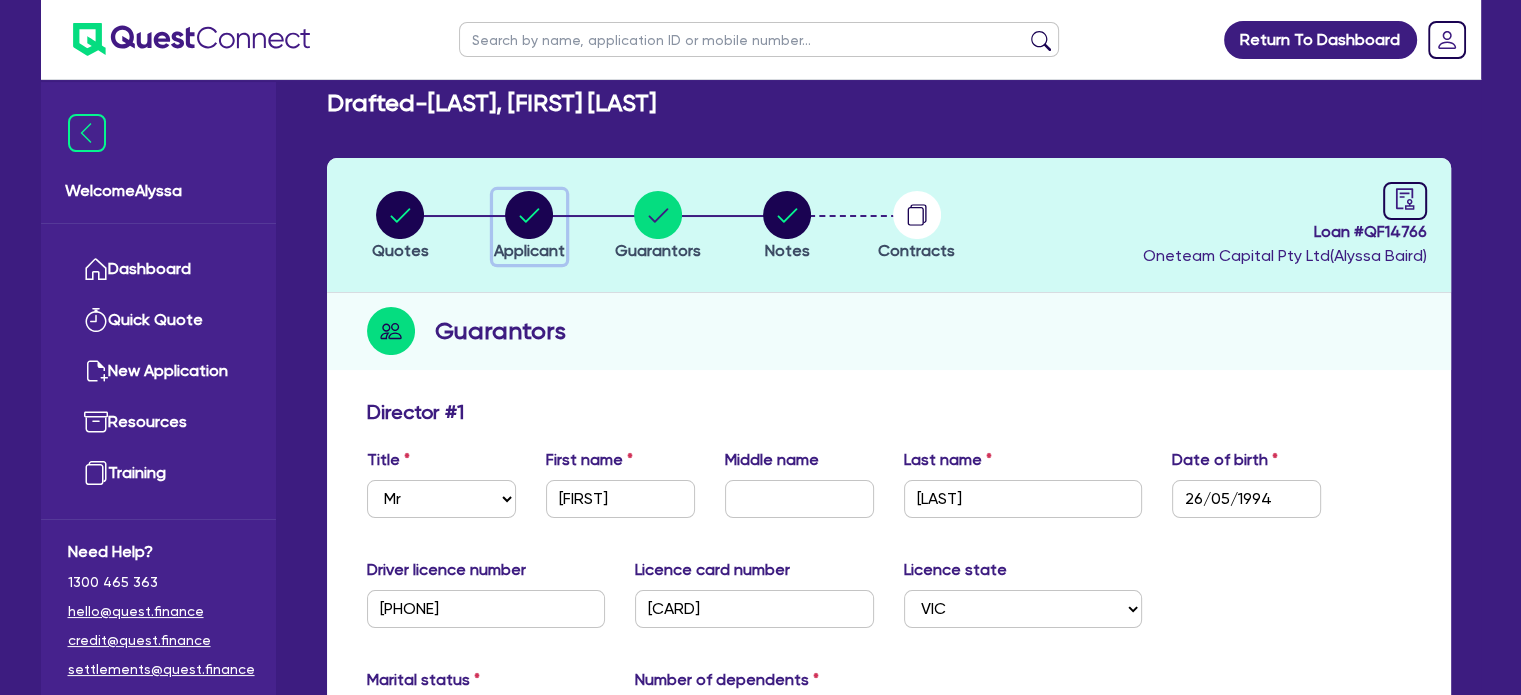 click 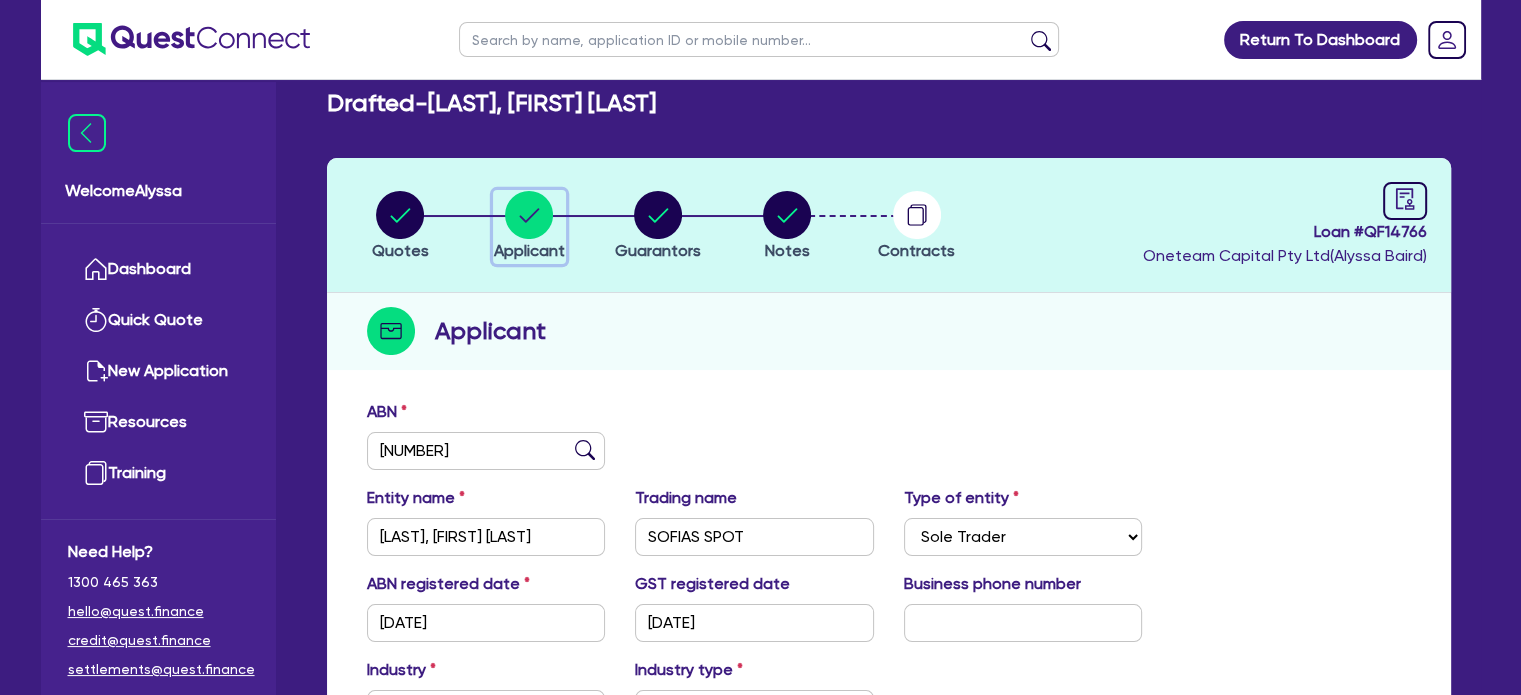 scroll, scrollTop: 0, scrollLeft: 0, axis: both 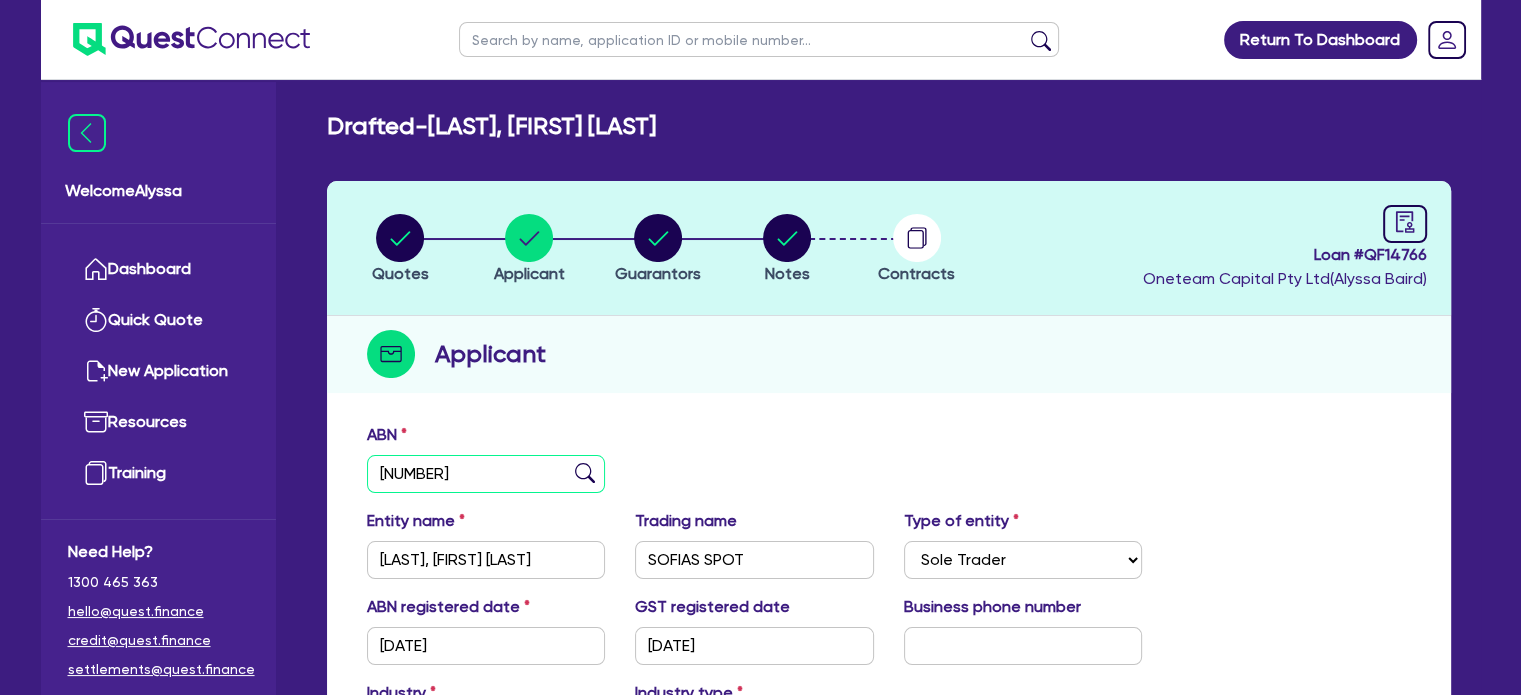 drag, startPoint x: 494, startPoint y: 476, endPoint x: 336, endPoint y: 474, distance: 158.01266 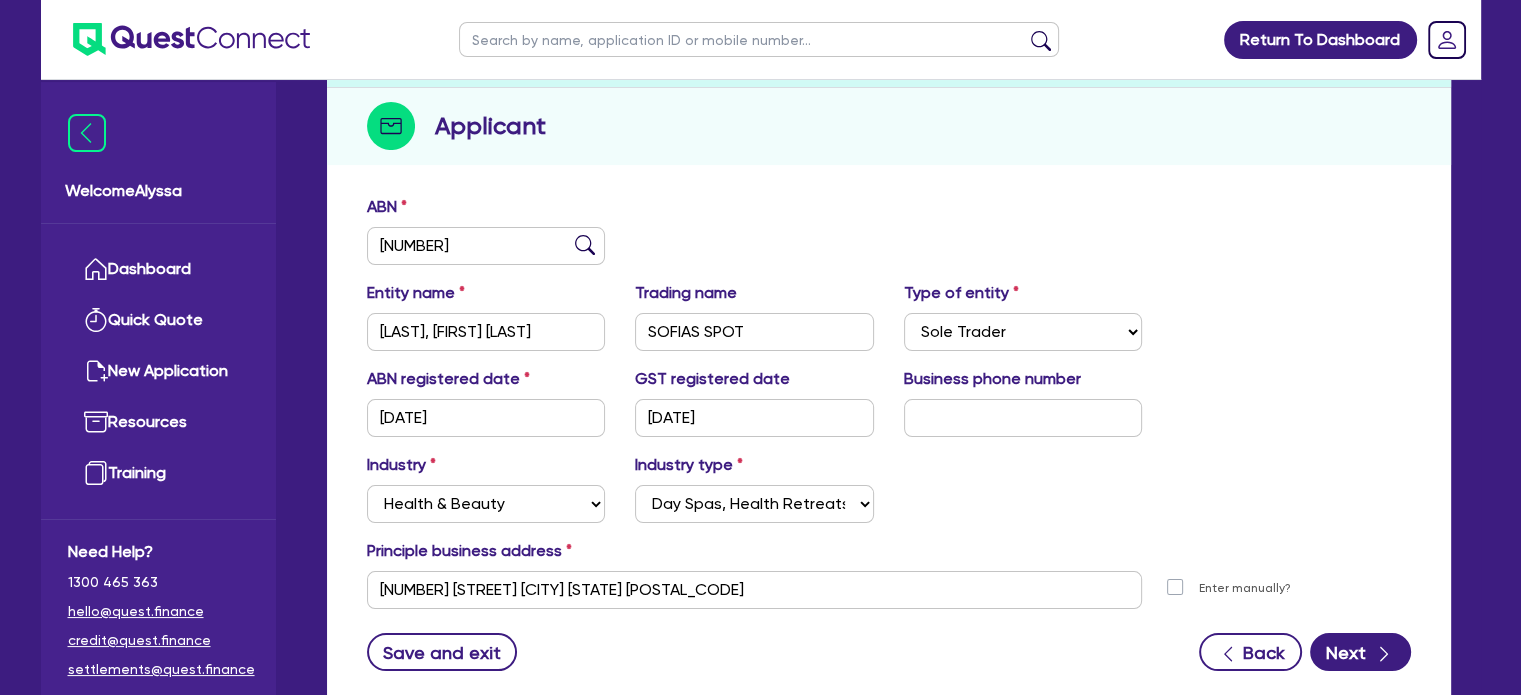 scroll, scrollTop: 0, scrollLeft: 0, axis: both 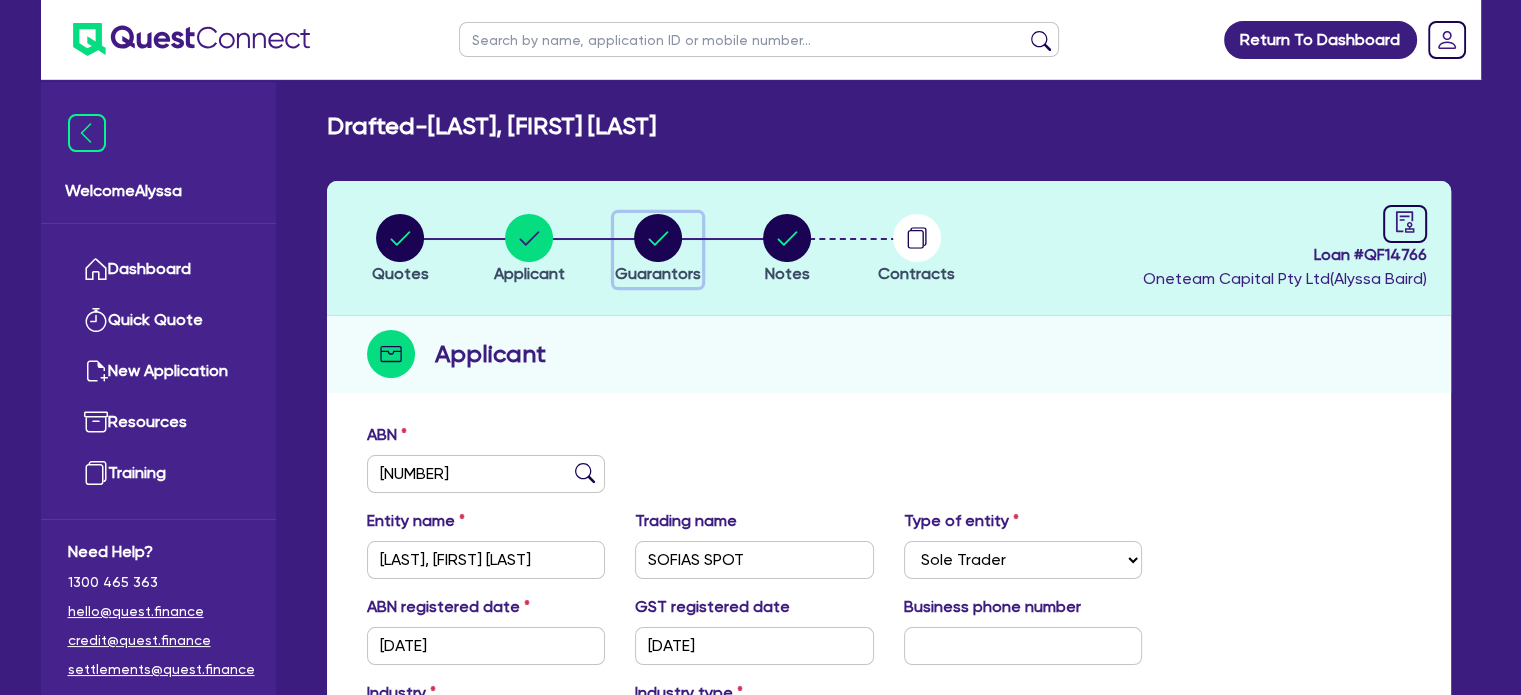 click 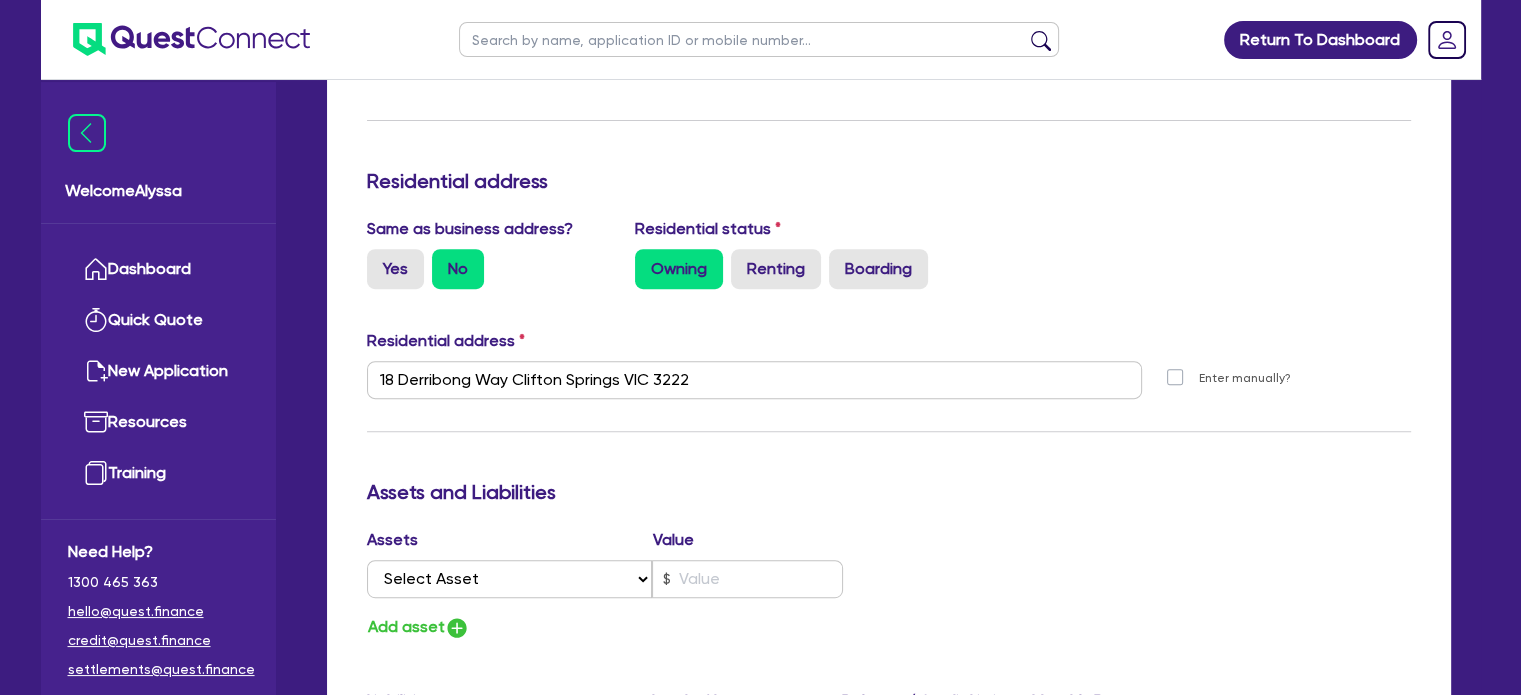 scroll, scrollTop: 792, scrollLeft: 0, axis: vertical 